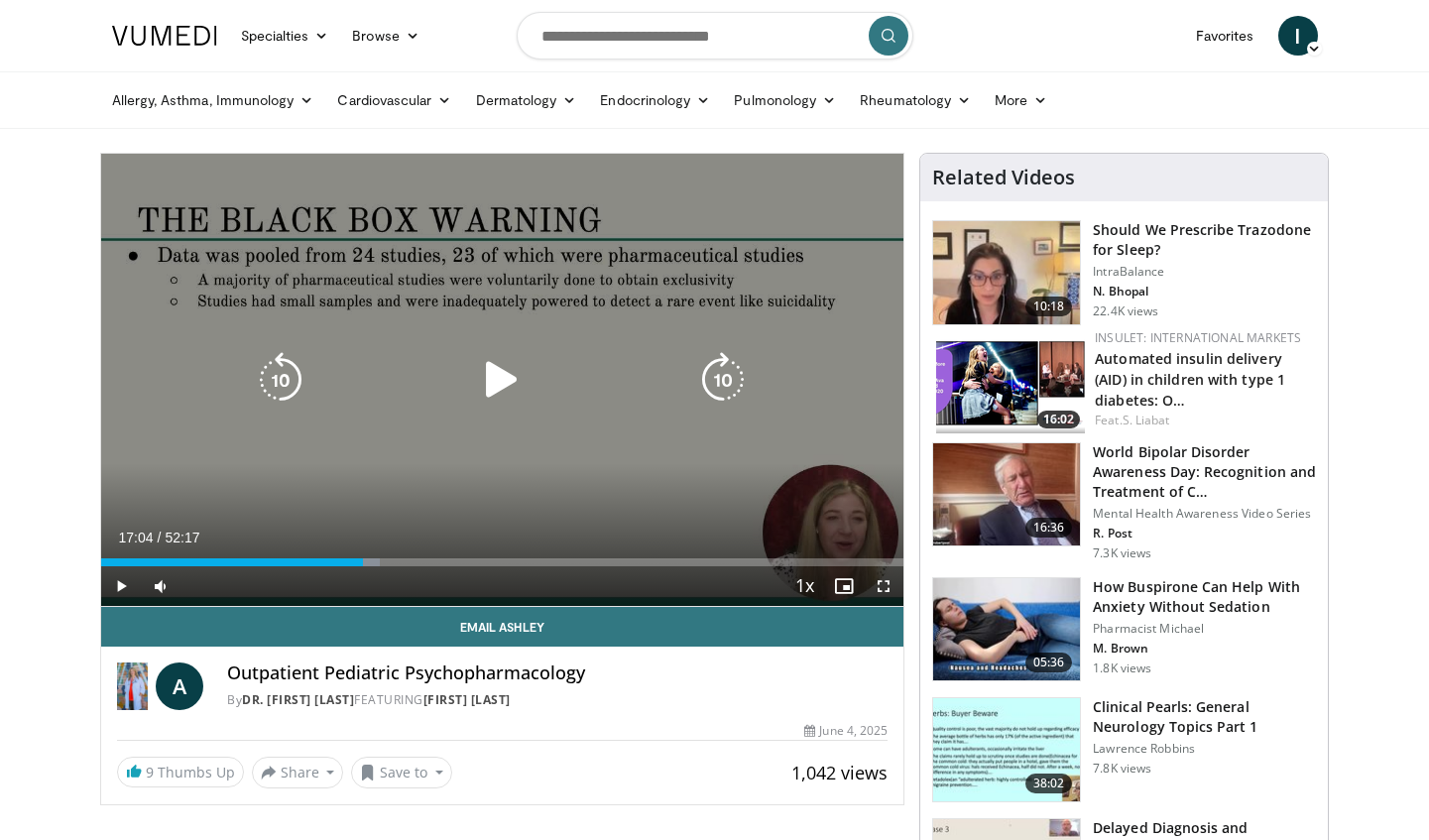 scroll, scrollTop: 0, scrollLeft: 0, axis: both 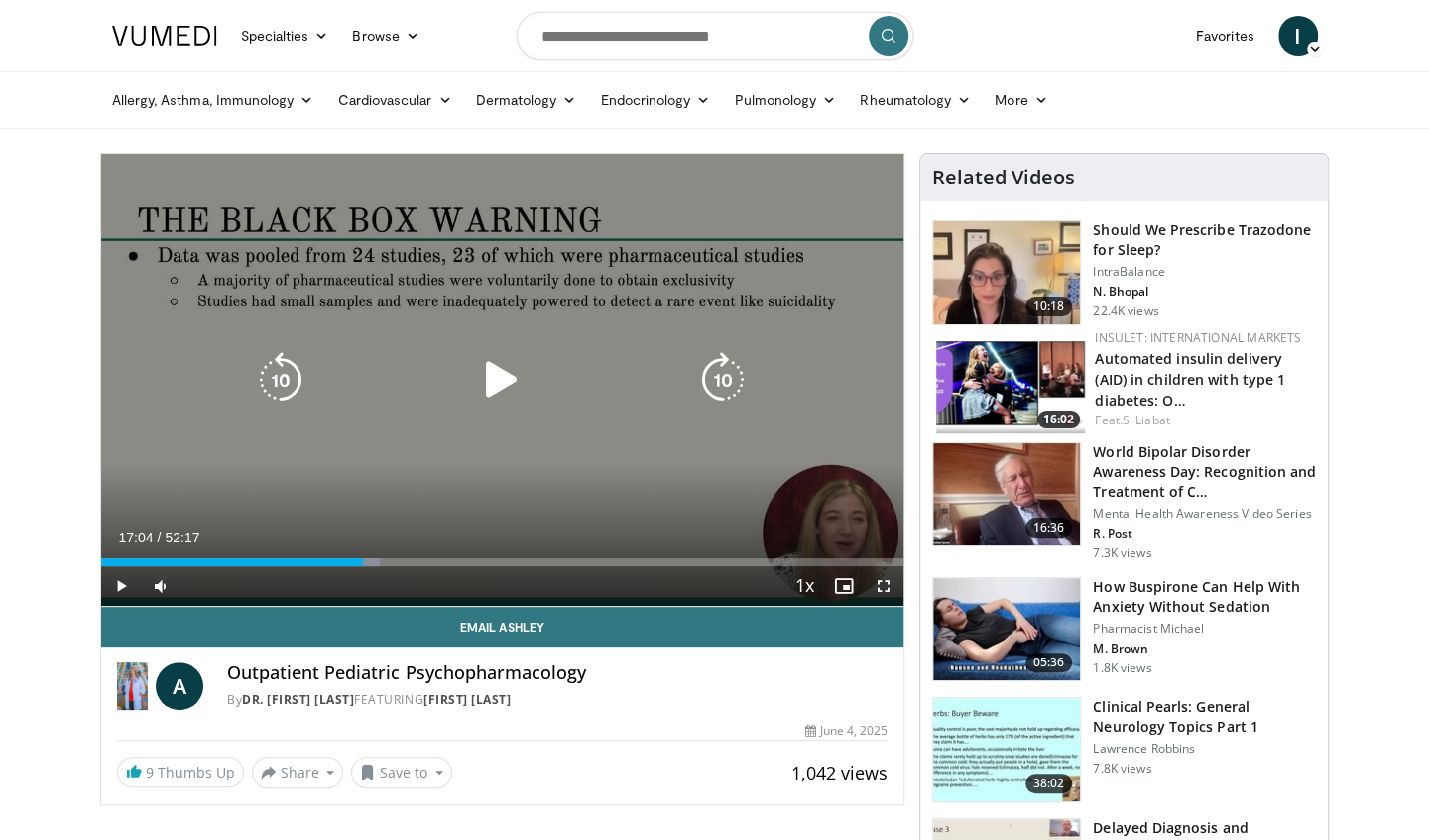 click at bounding box center [502, 380] 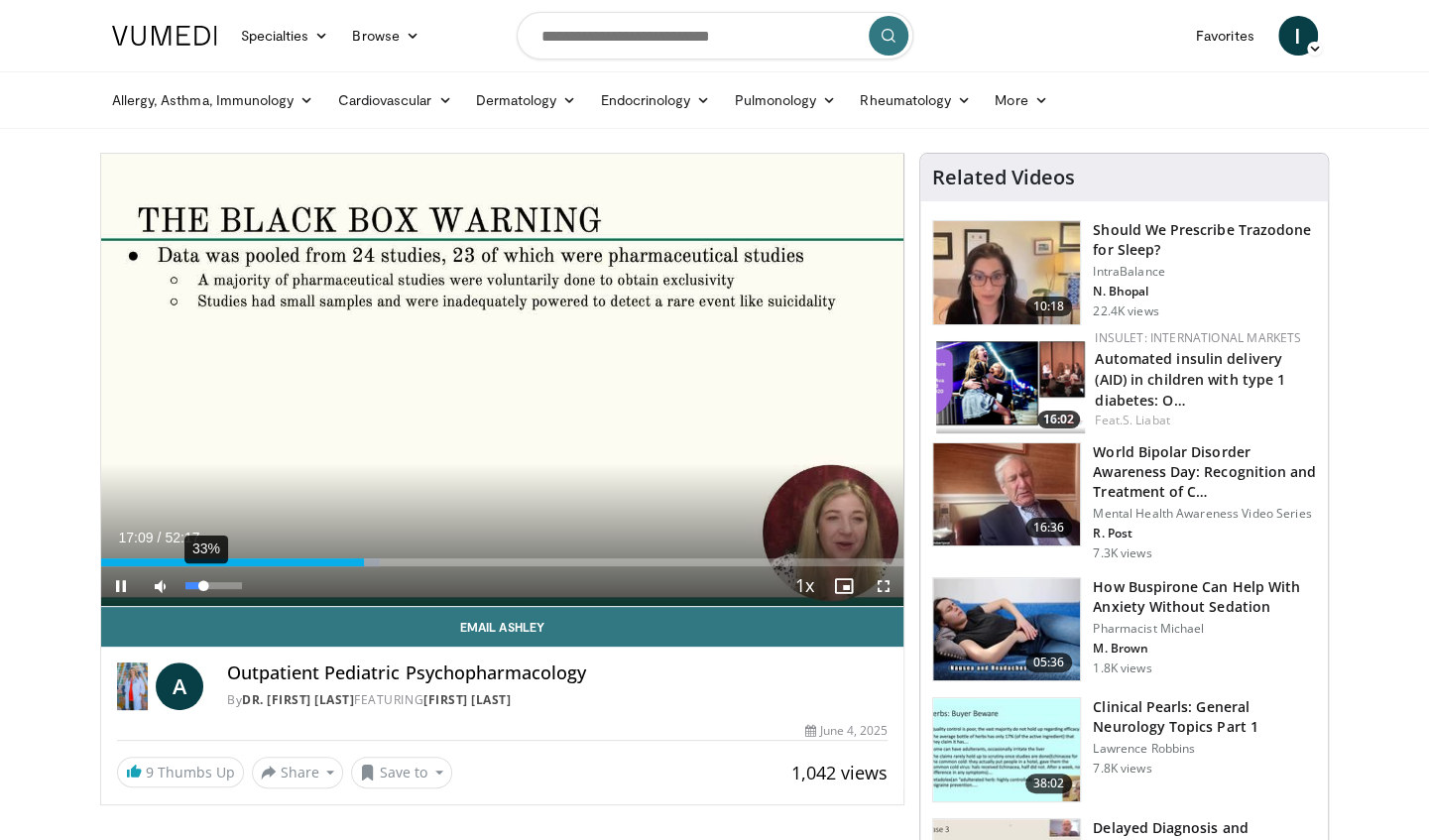 click at bounding box center (194, 585) 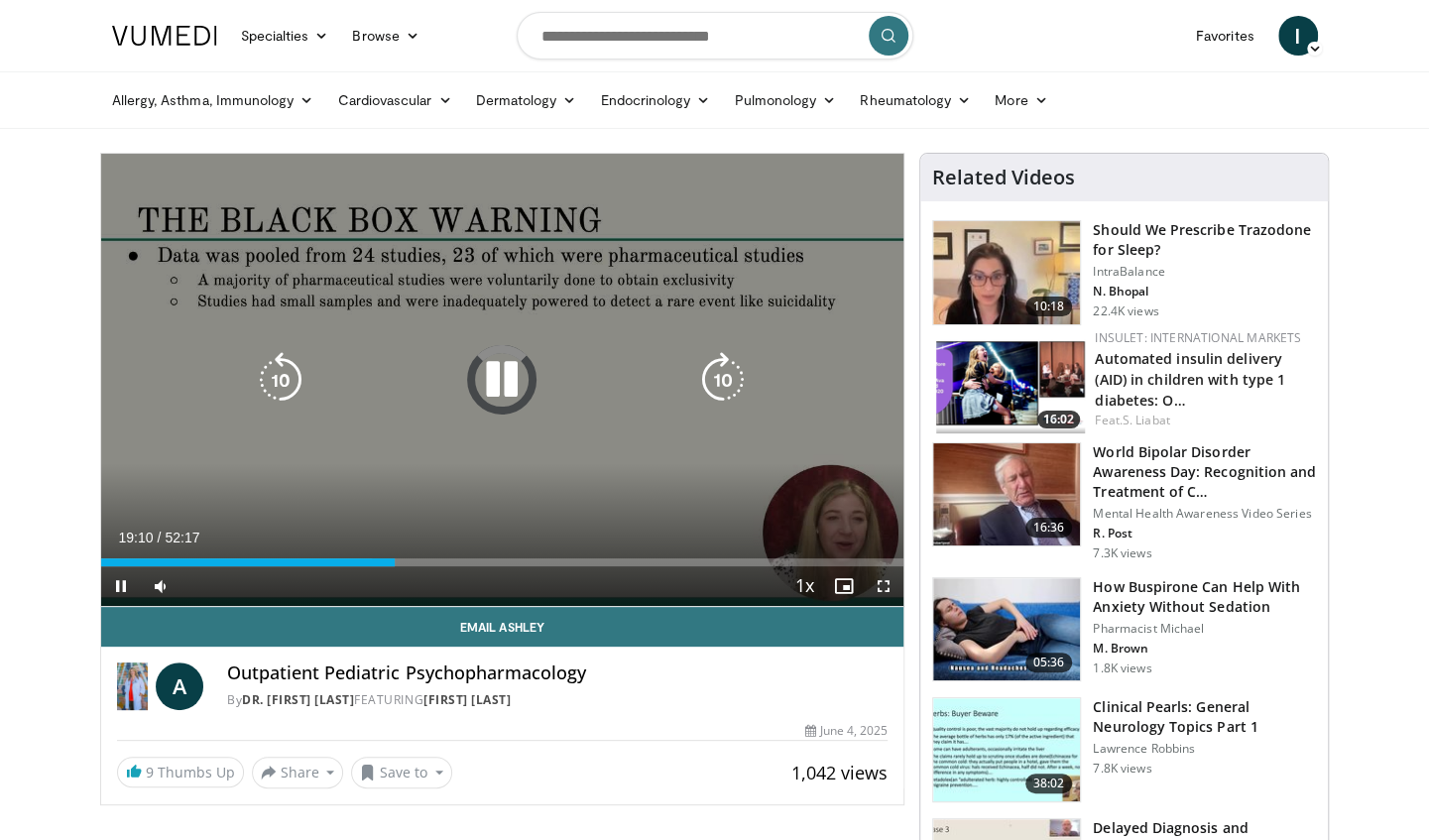 click at bounding box center (502, 380) 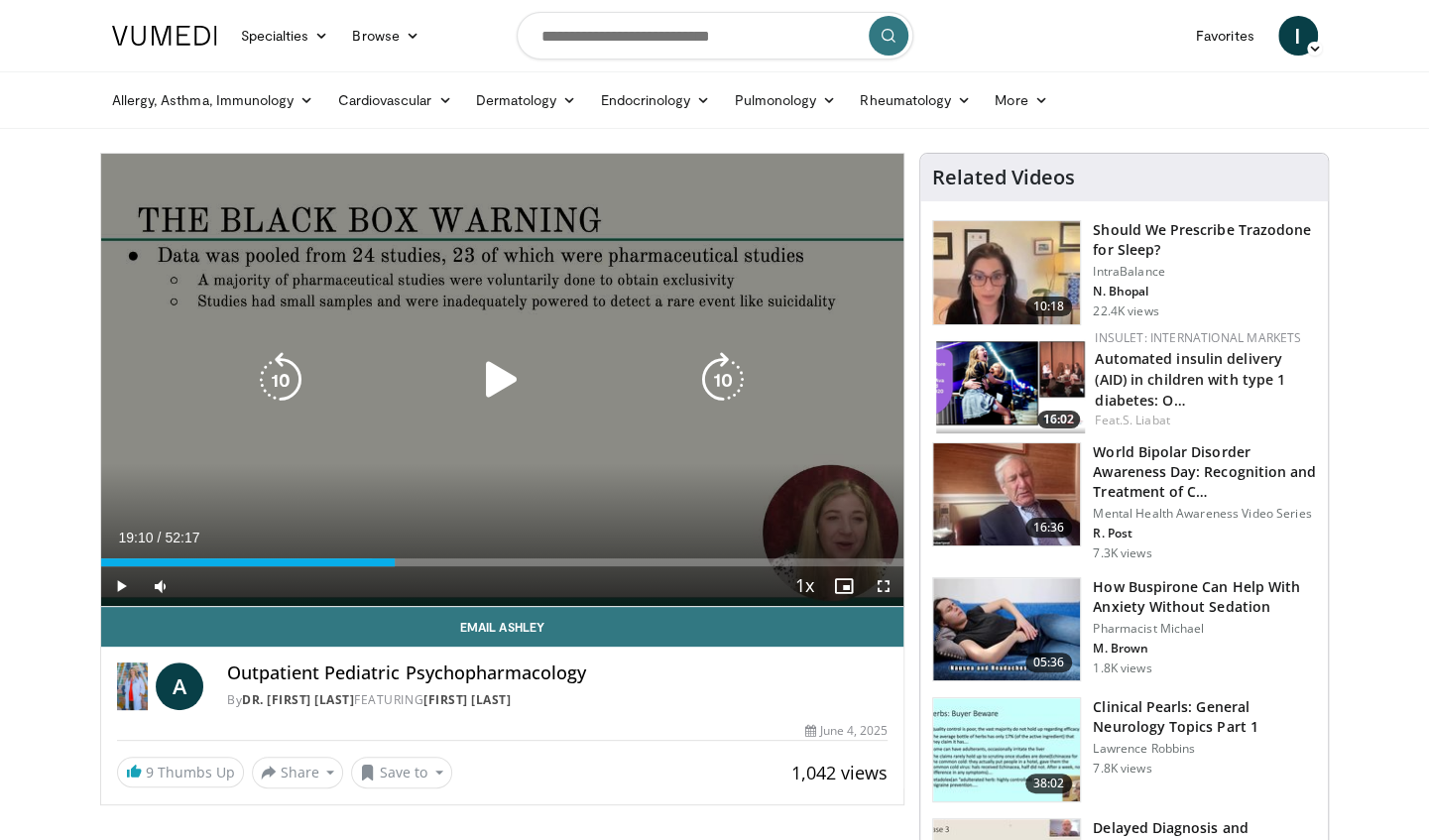click at bounding box center (502, 380) 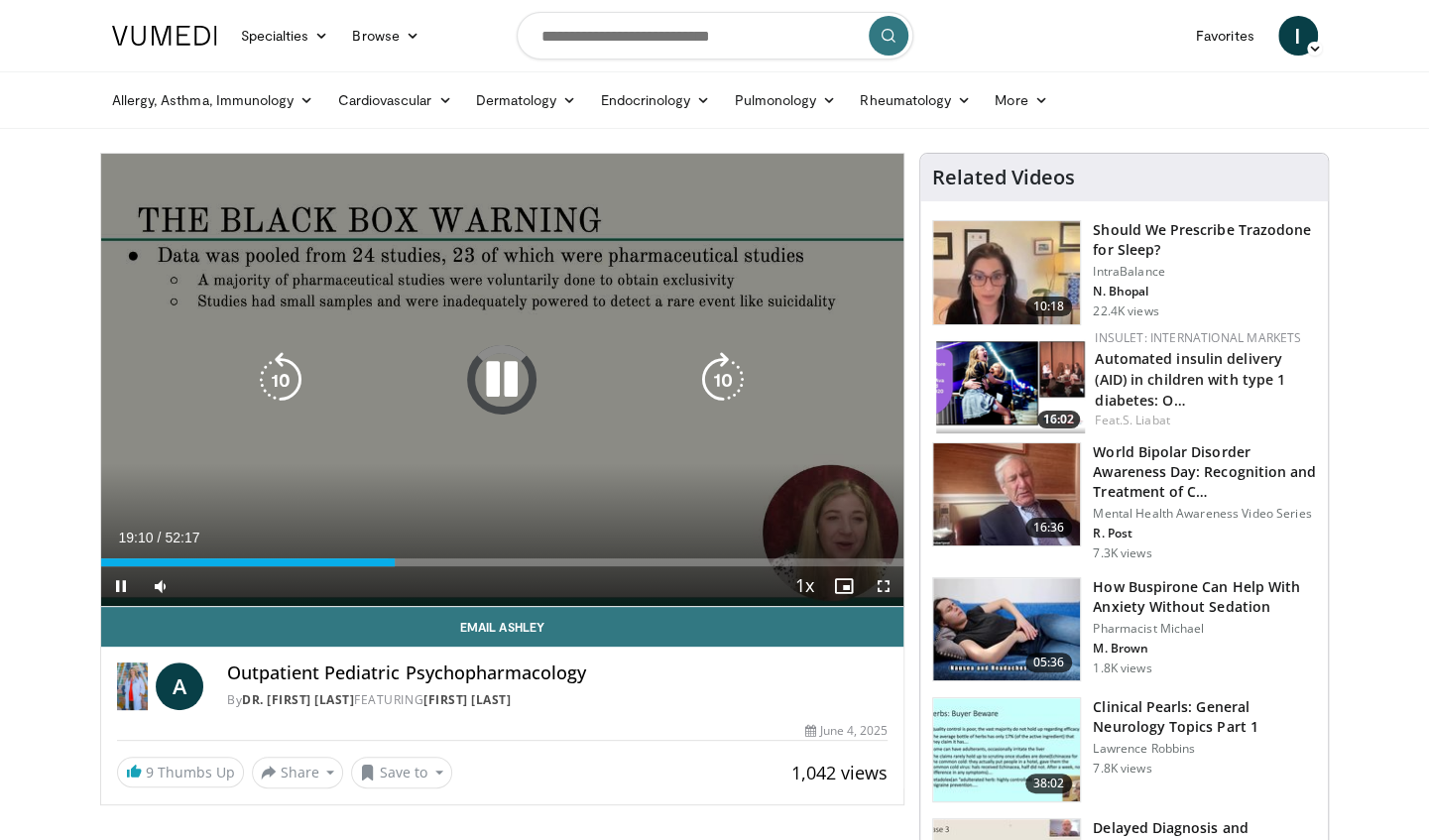 click at bounding box center (723, 380) 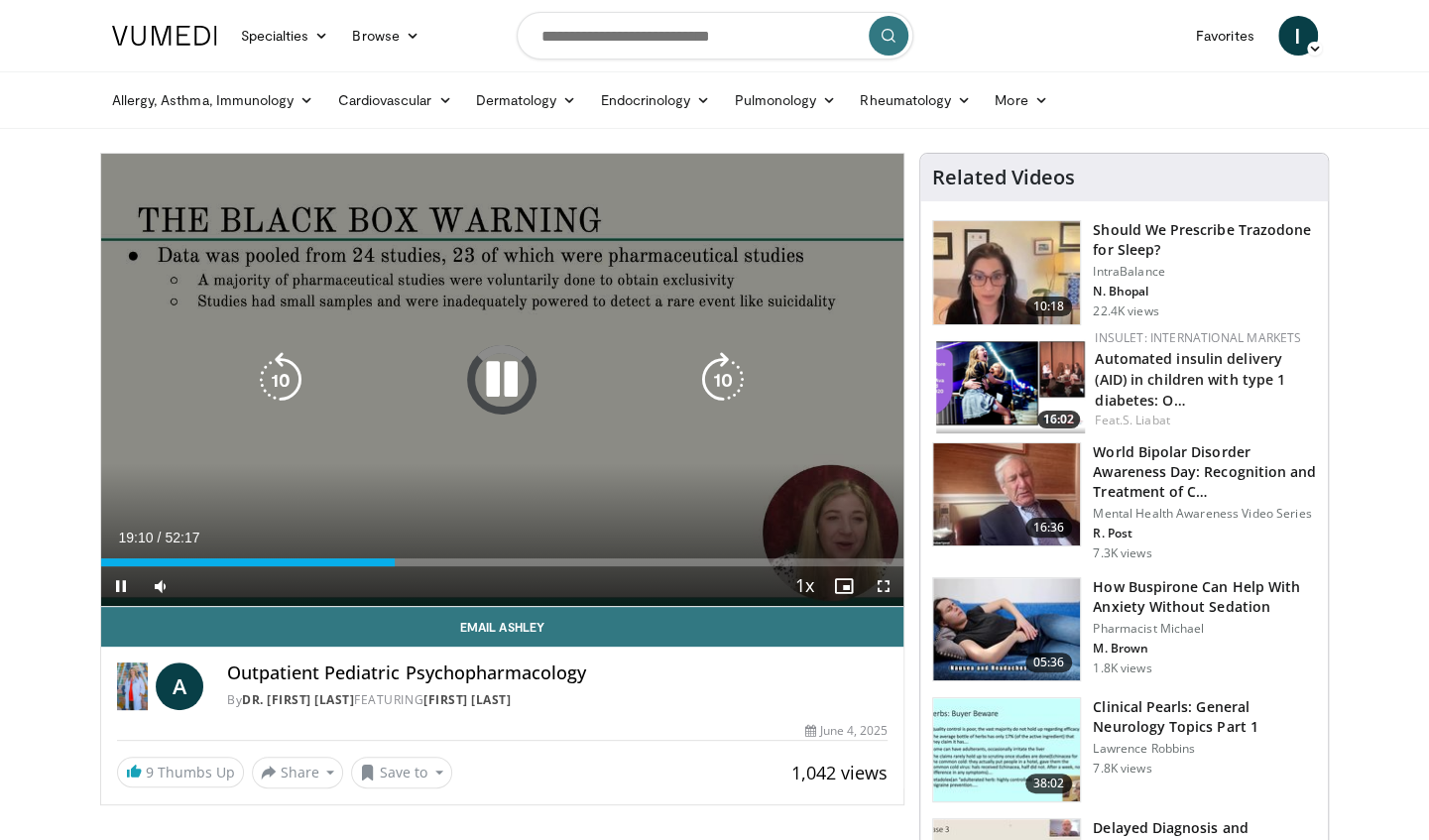 click at bounding box center [281, 380] 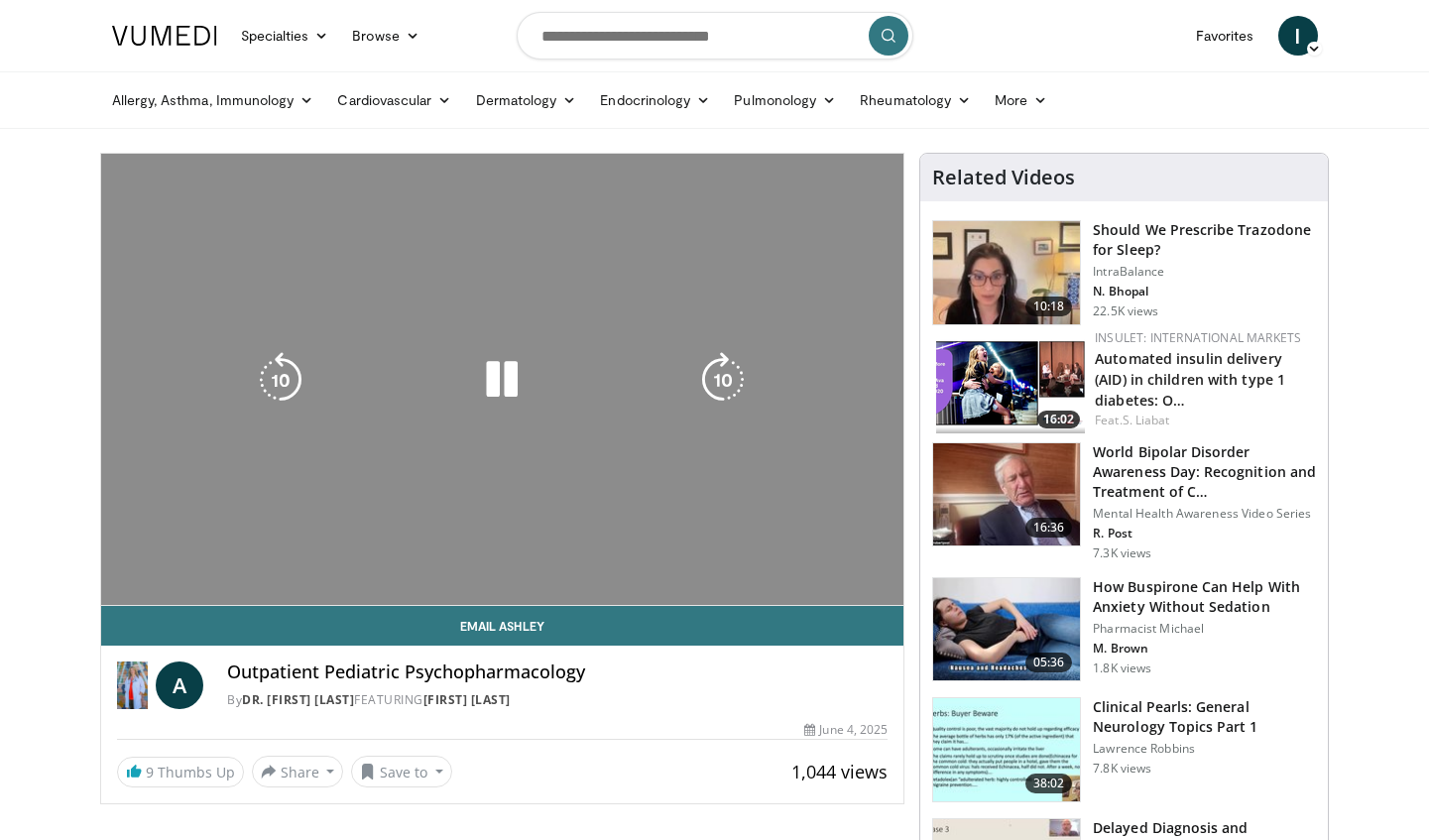 scroll, scrollTop: 0, scrollLeft: 0, axis: both 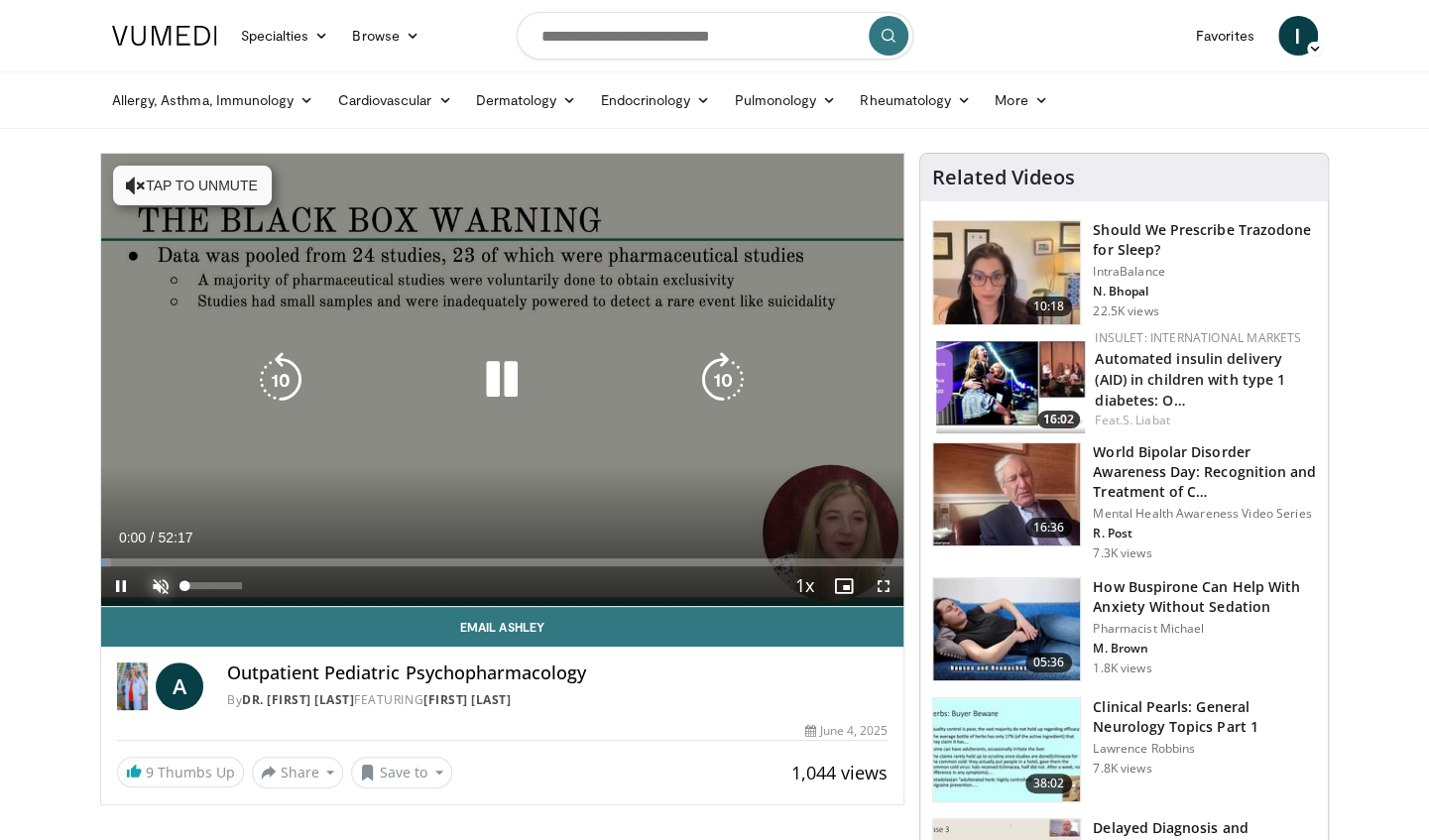 click at bounding box center (161, 586) 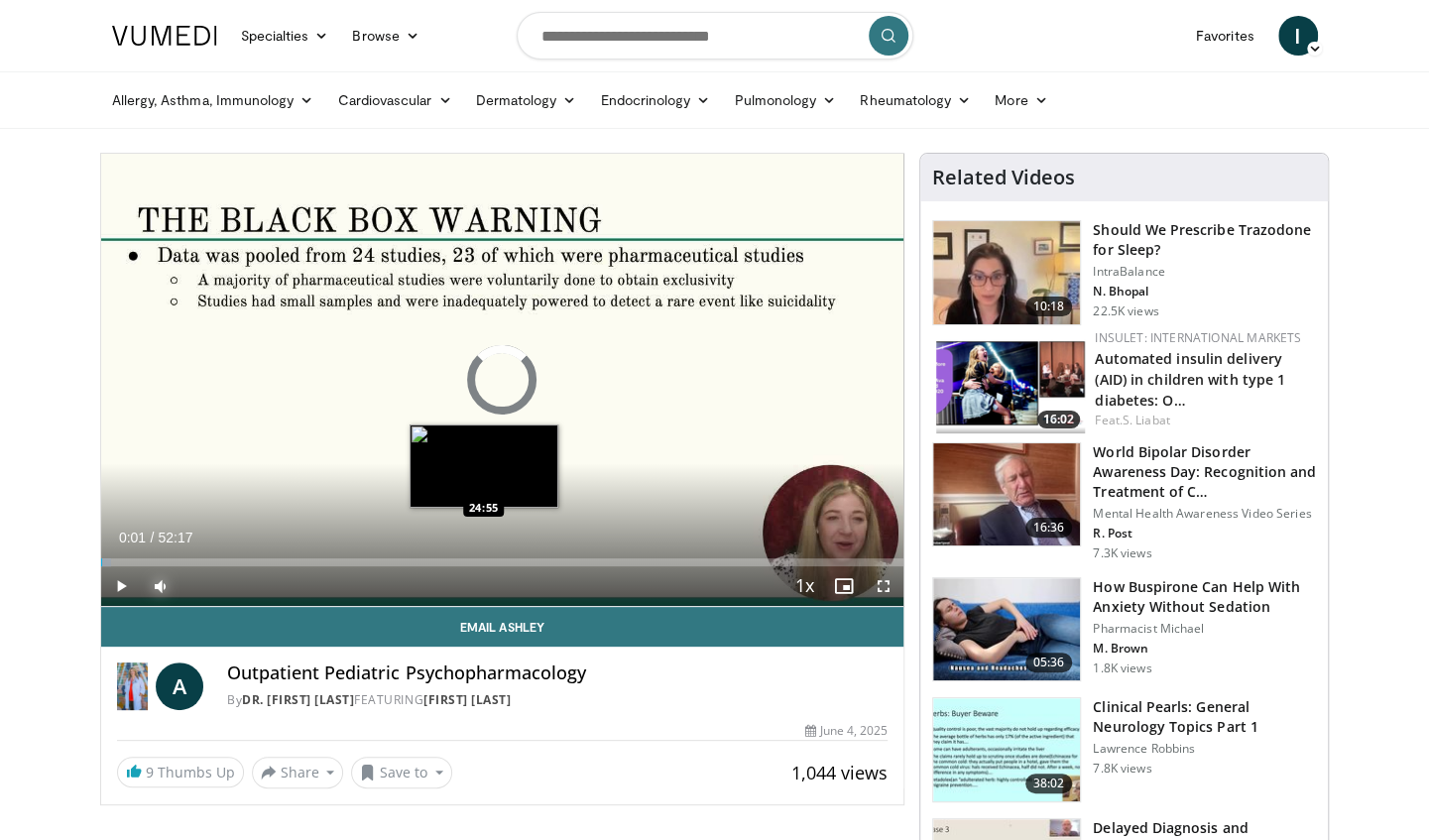 click on "Loaded :  1.26% 00:01 24:55" at bounding box center (503, 556) 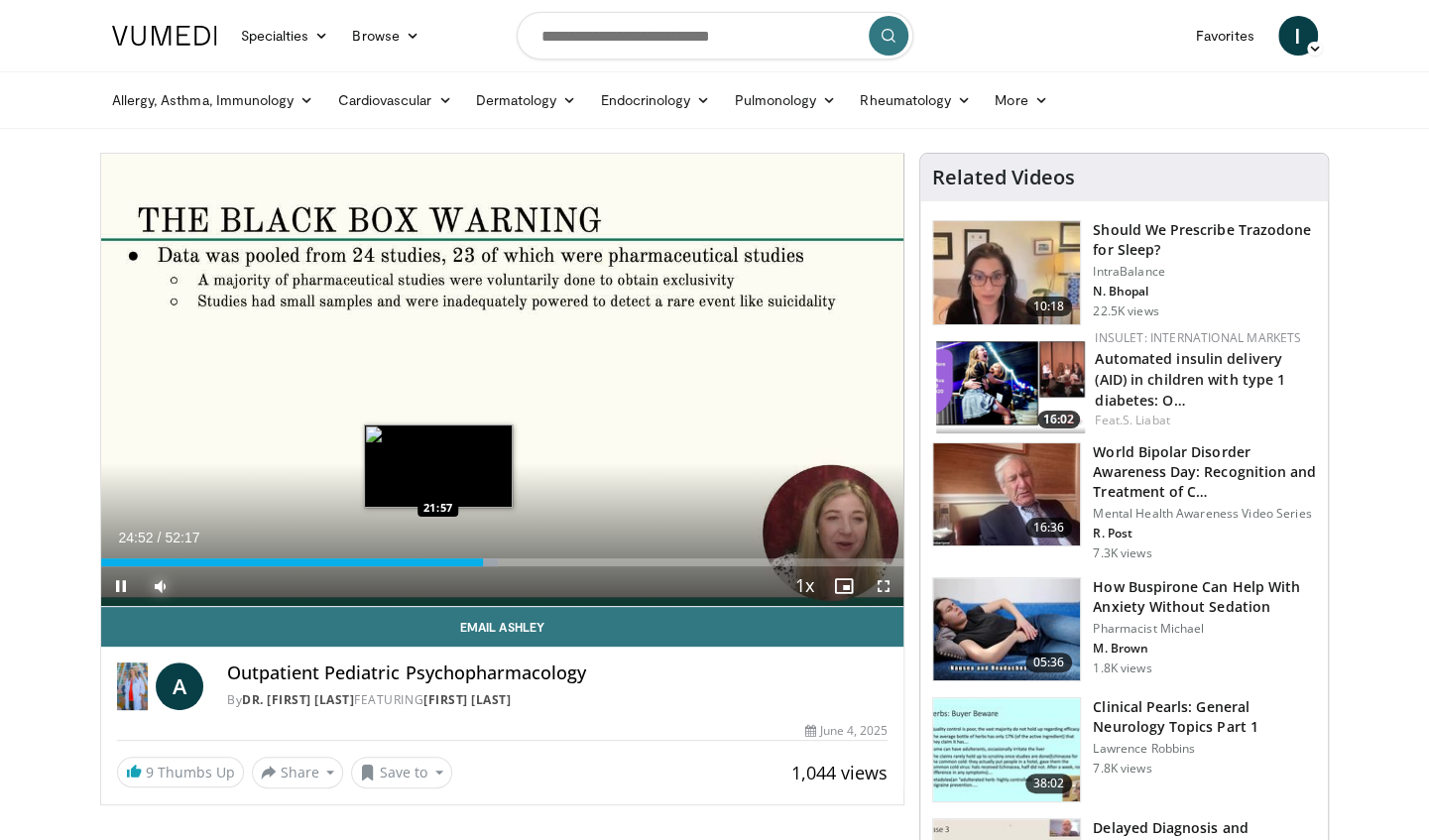 click on "24:52" at bounding box center (292, 562) 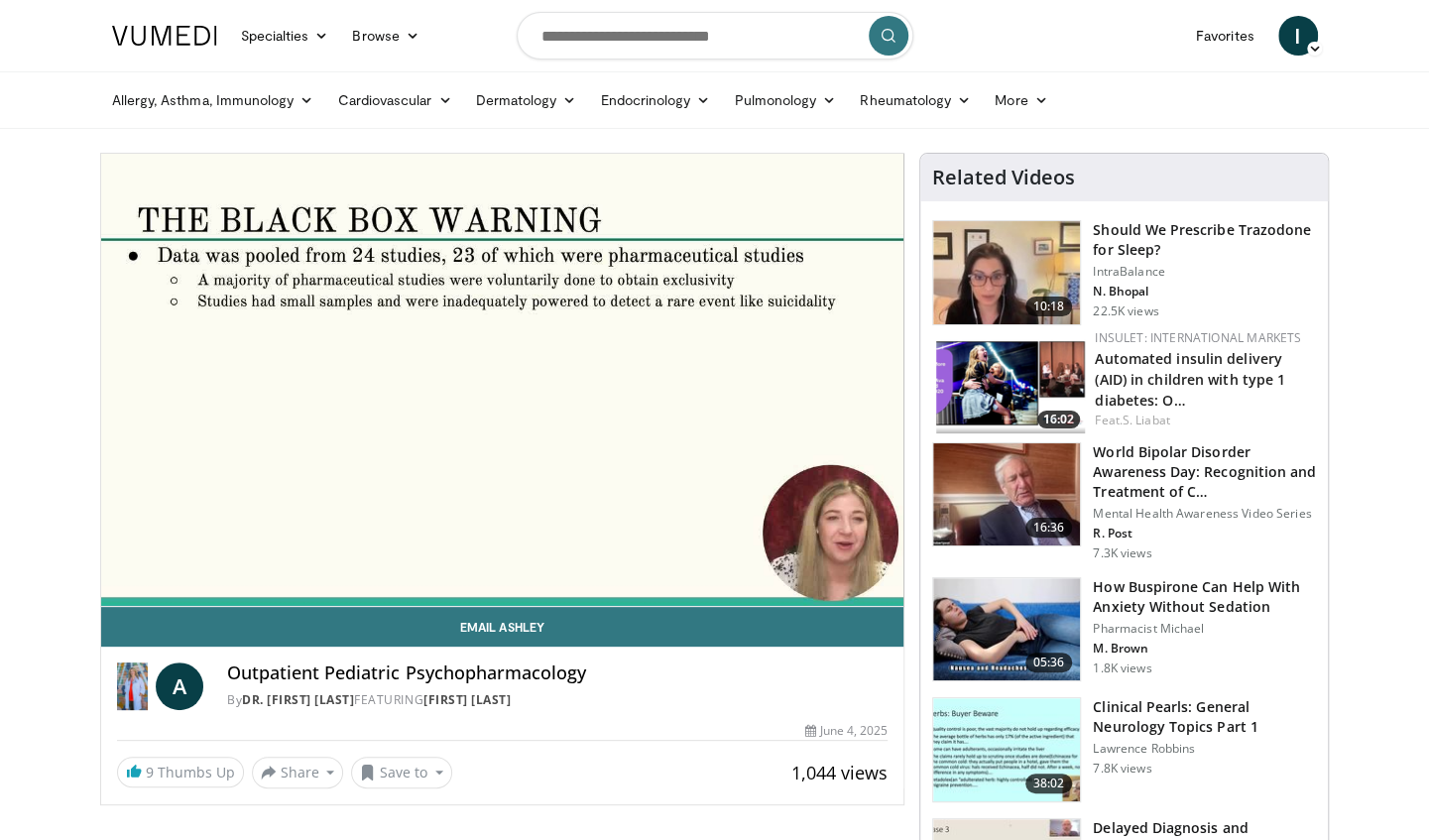 click on "10 seconds
Tap to unmute" at bounding box center [503, 380] 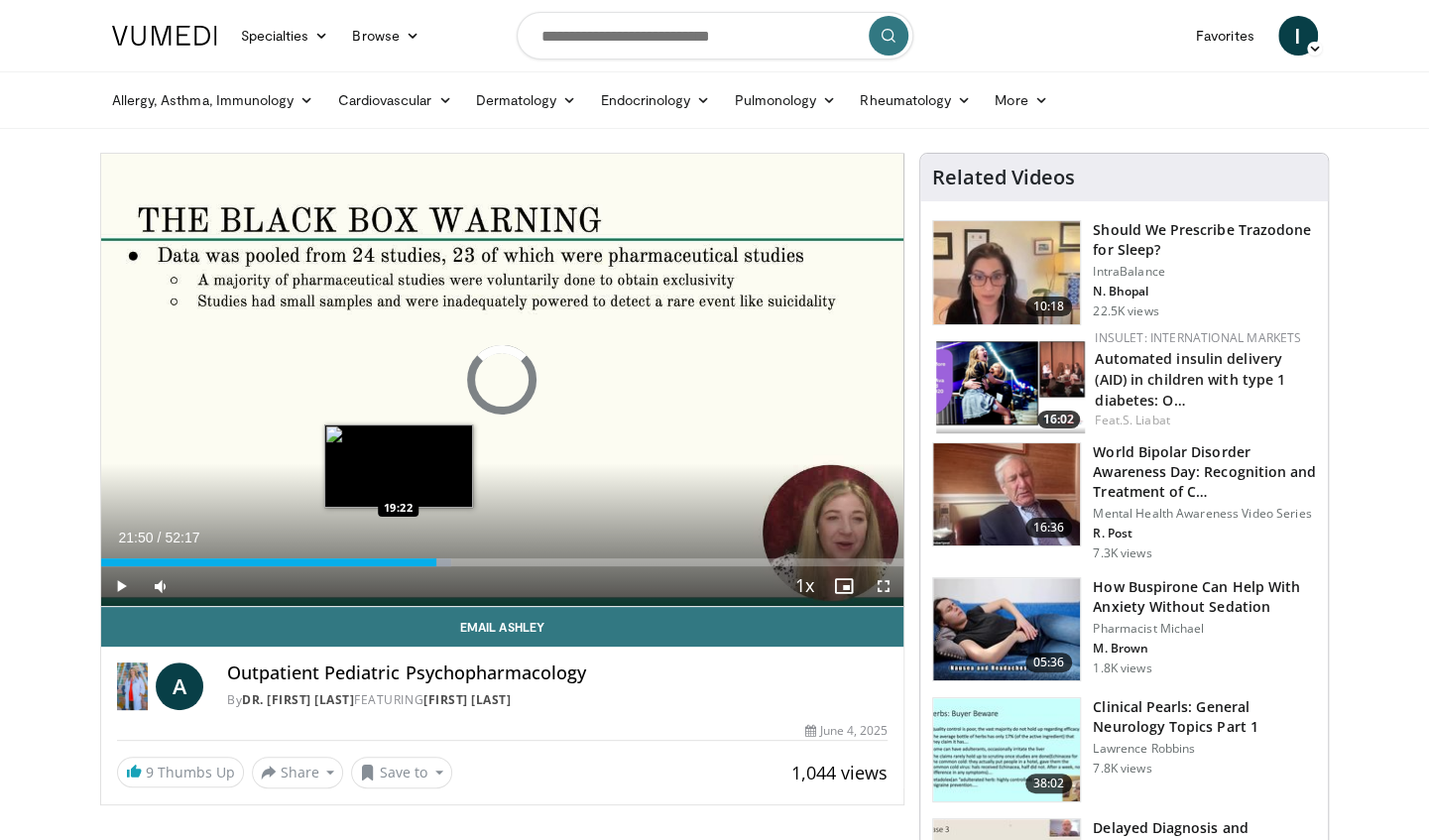 click on "21:50" at bounding box center [269, 562] 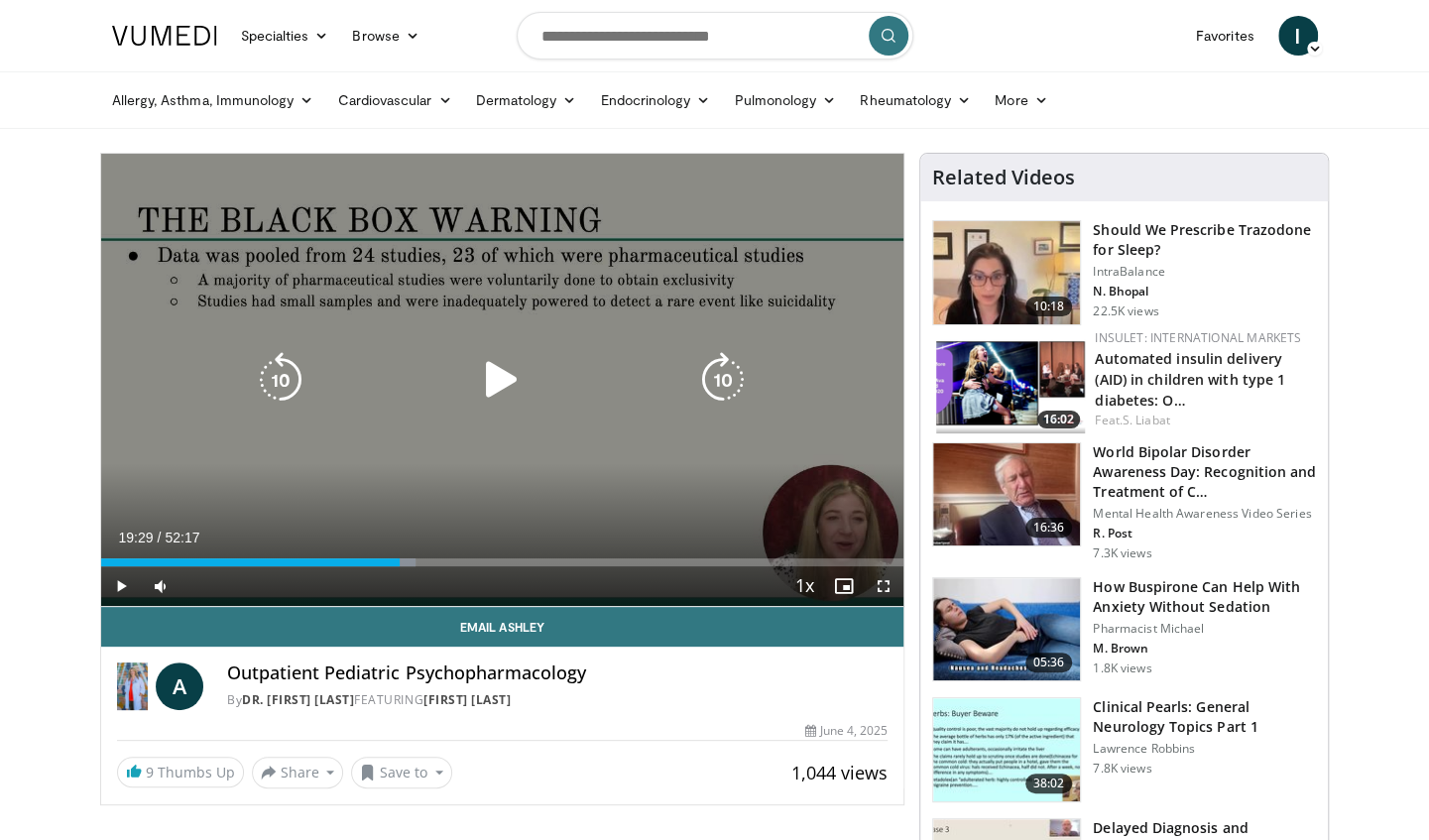 click at bounding box center [502, 380] 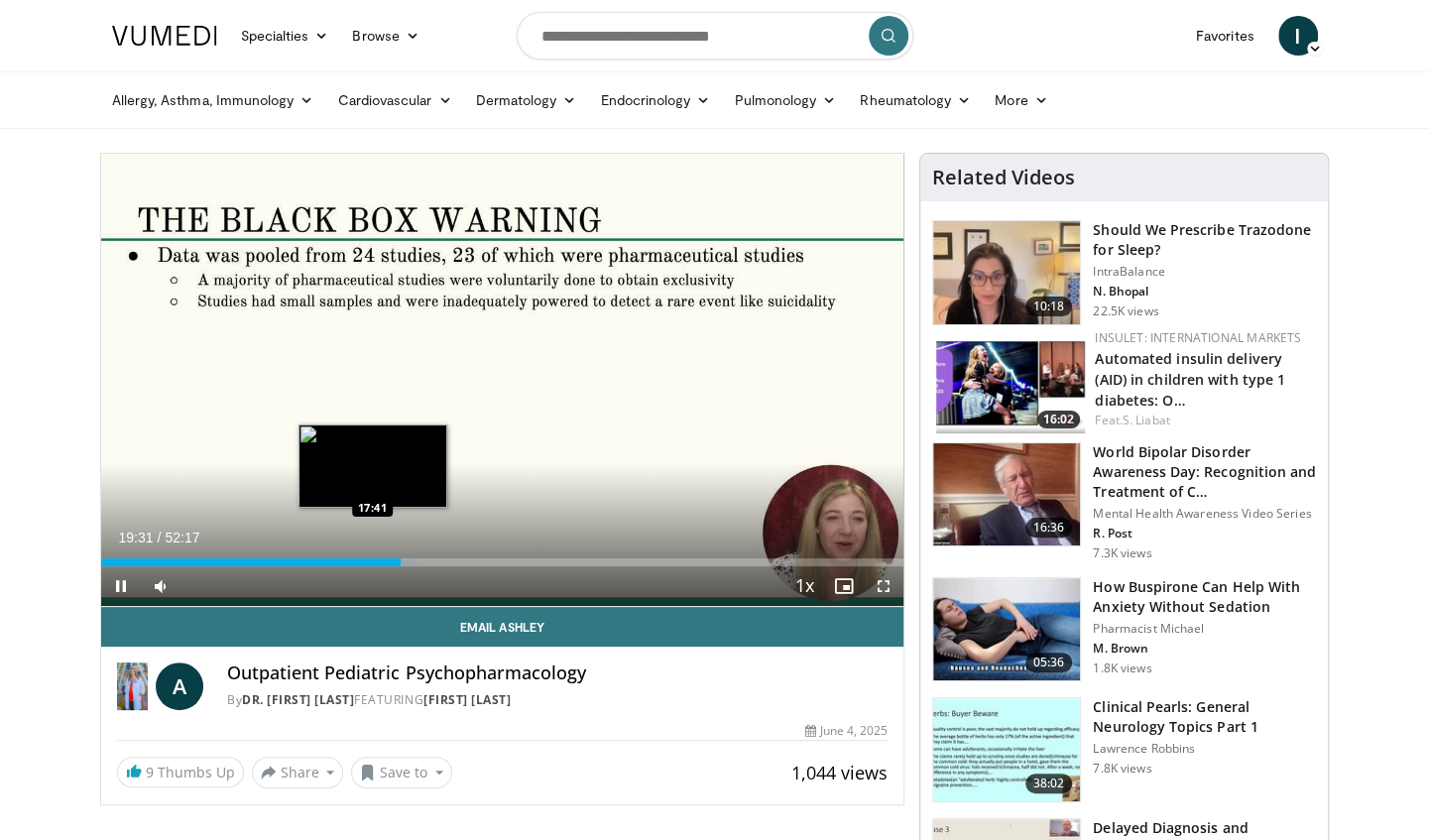 click on "Loaded :  39.51% 19:31 17:41" at bounding box center [503, 562] 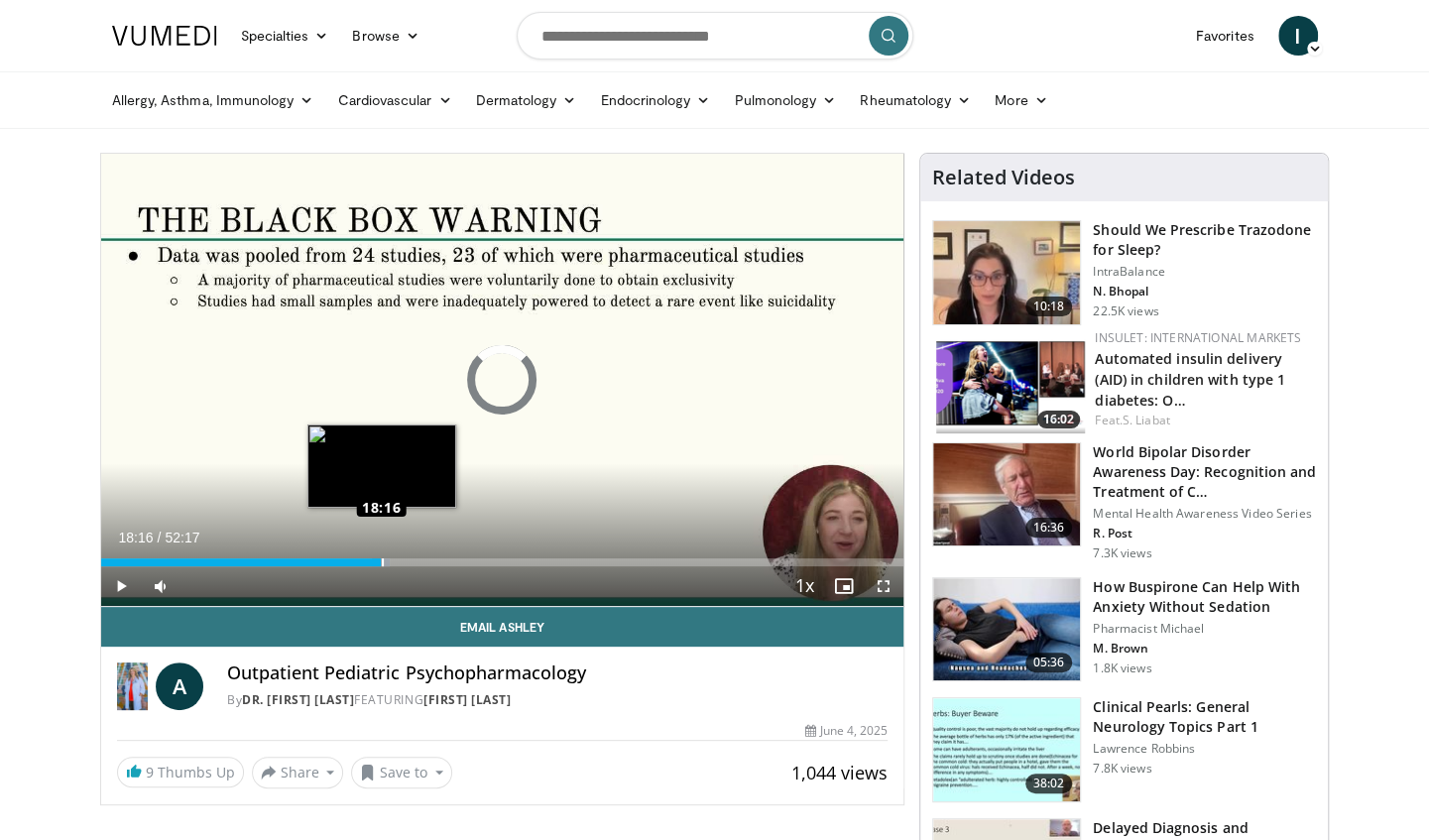 click on "Loaded :  36.04% 18:16 18:16" at bounding box center [503, 562] 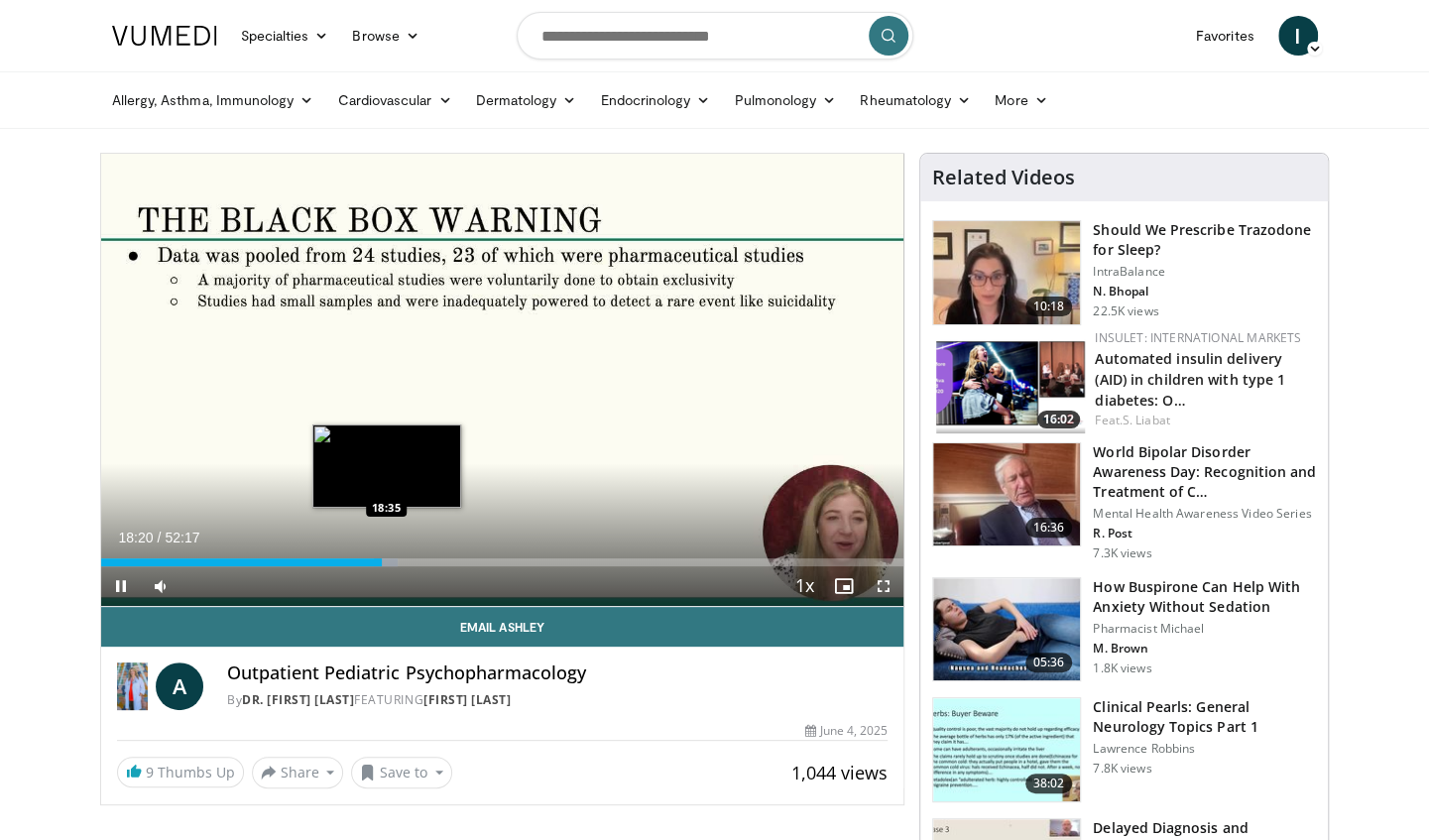 click at bounding box center (386, 562) 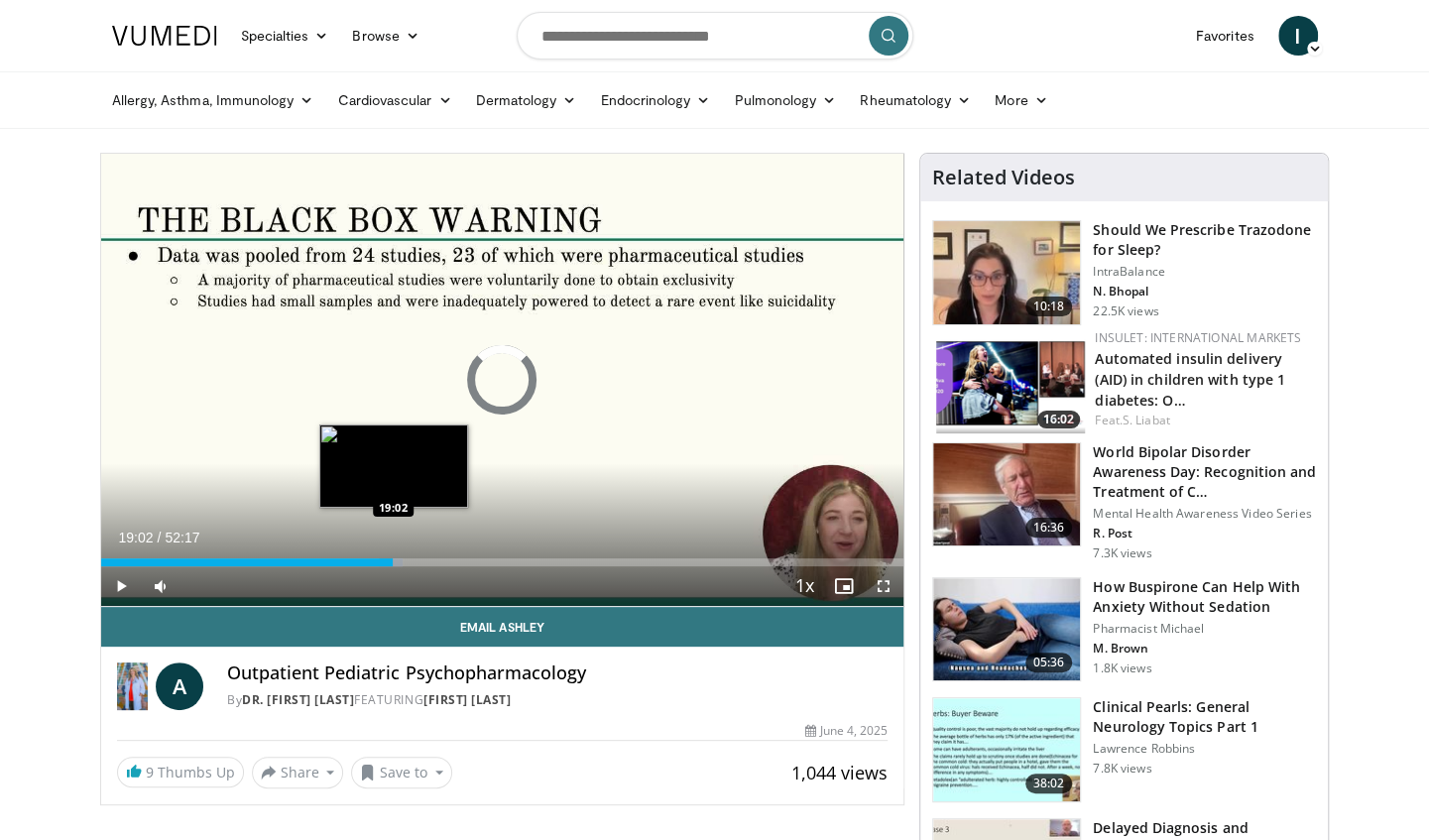 click on "Loaded :  37.62% 19:02 19:02" at bounding box center [503, 562] 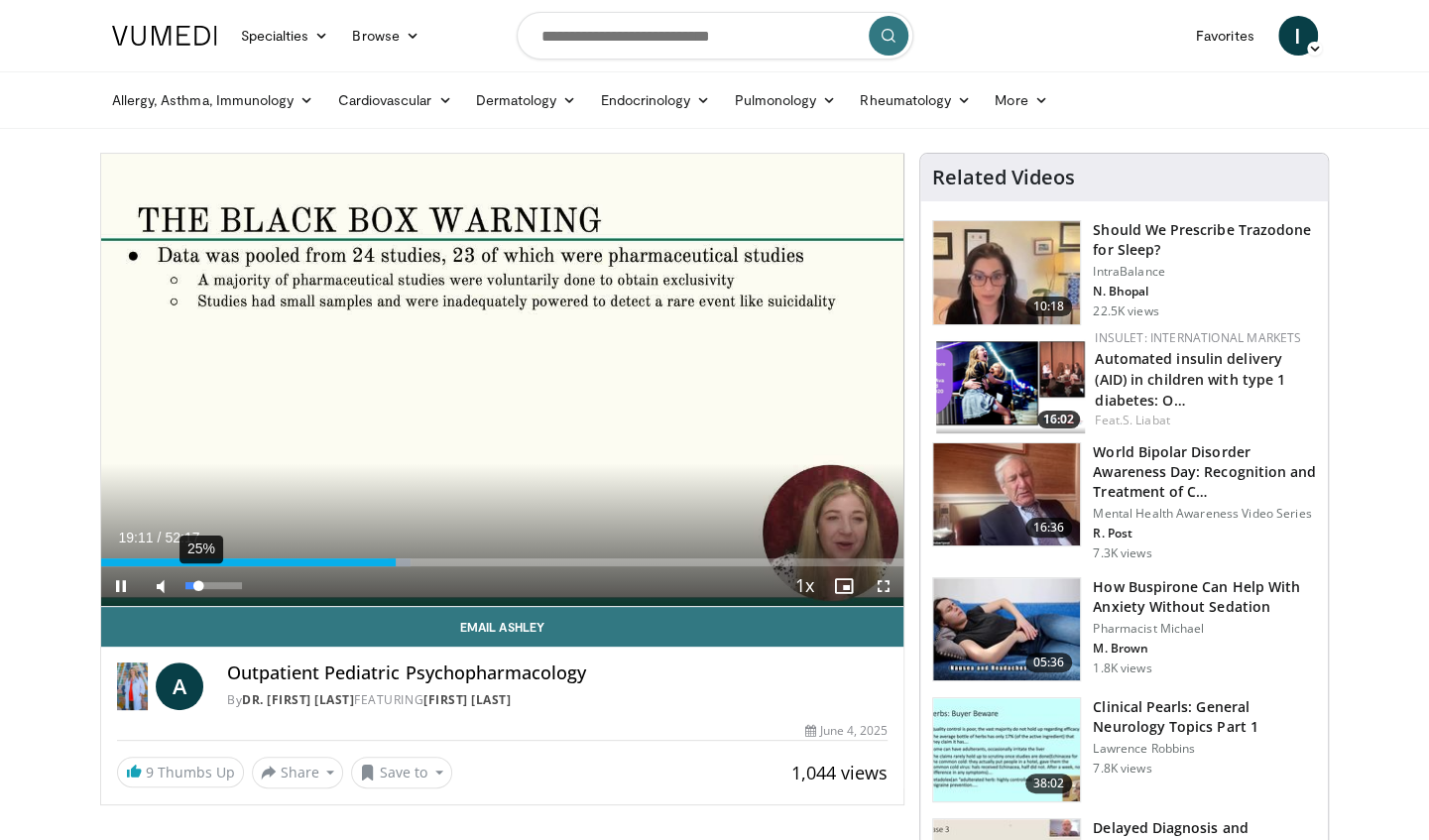 click at bounding box center (192, 585) 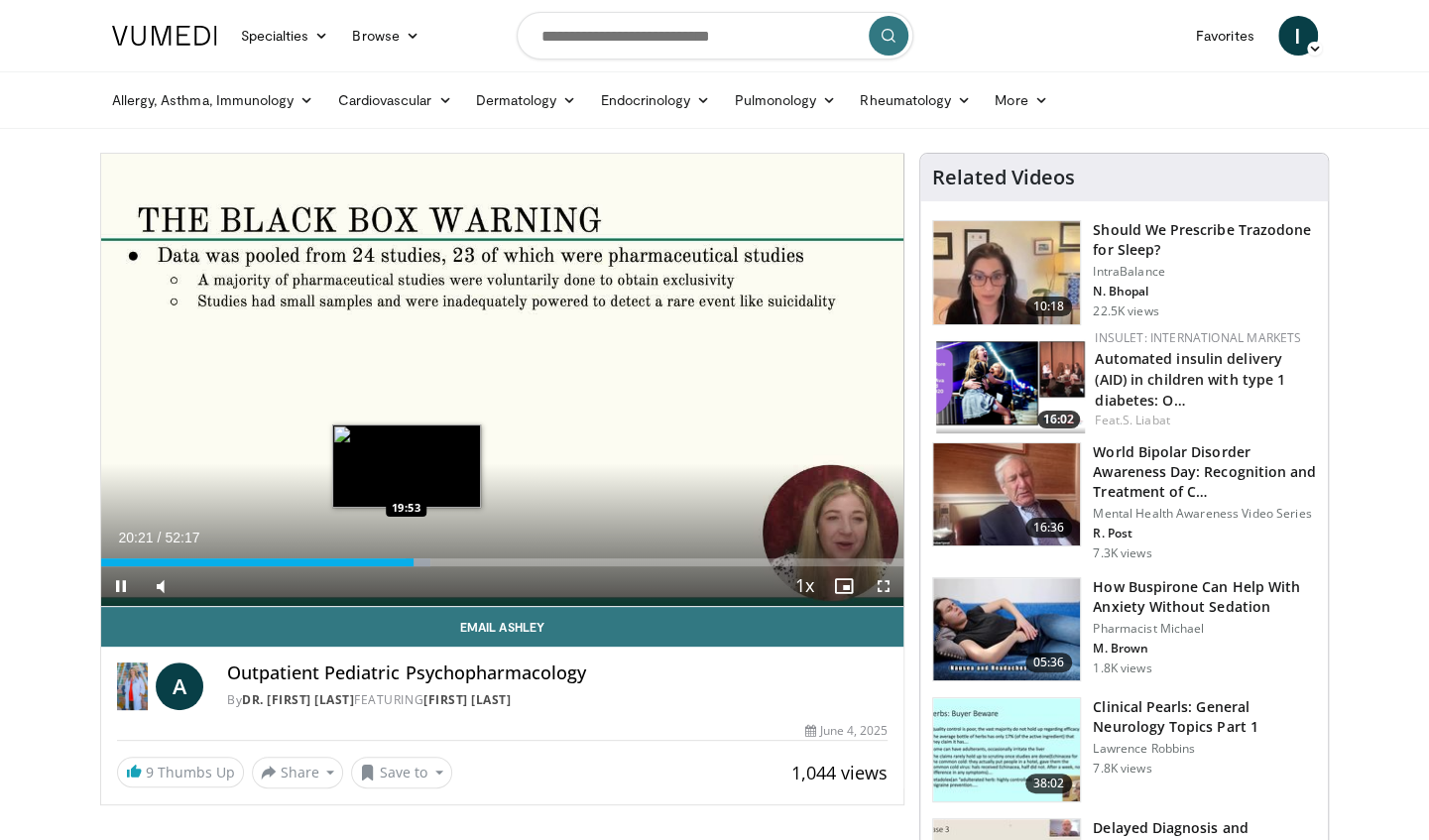 click on "Loaded :  41.09% 20:21 19:53" at bounding box center [503, 562] 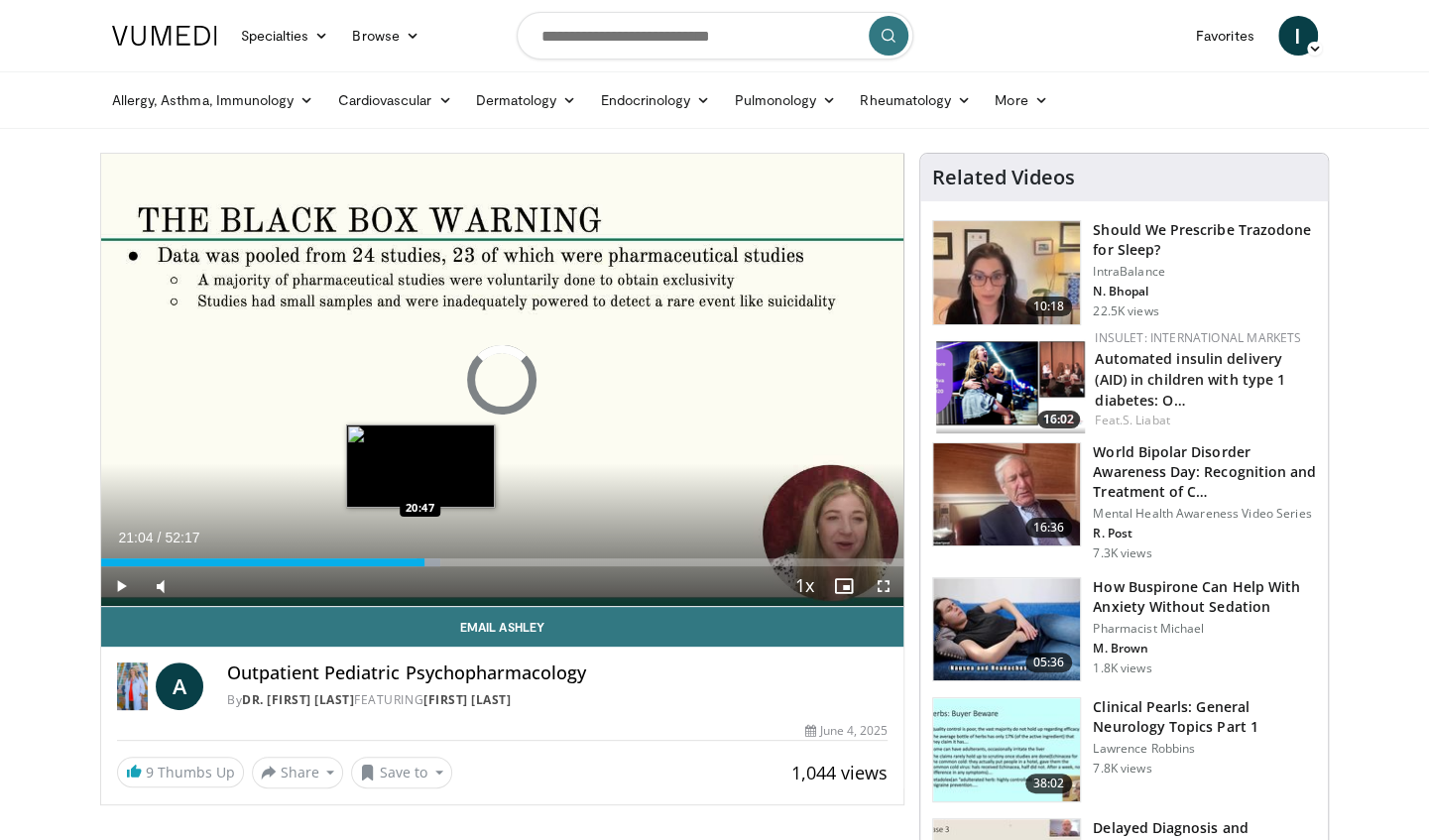 click on "21:04" at bounding box center [263, 562] 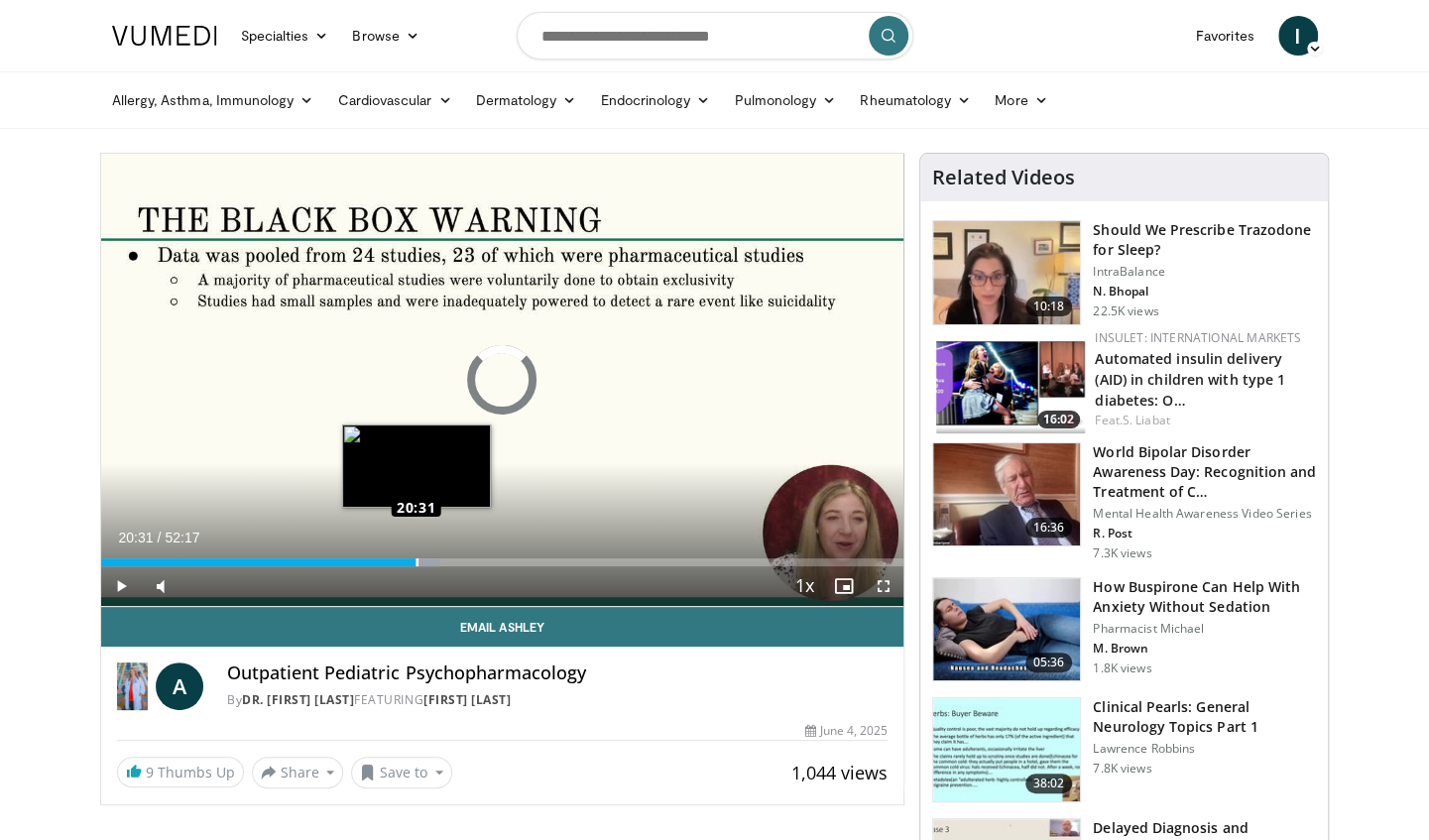 click on "Loaded :  42.36% 20:31 20:31" at bounding box center [503, 562] 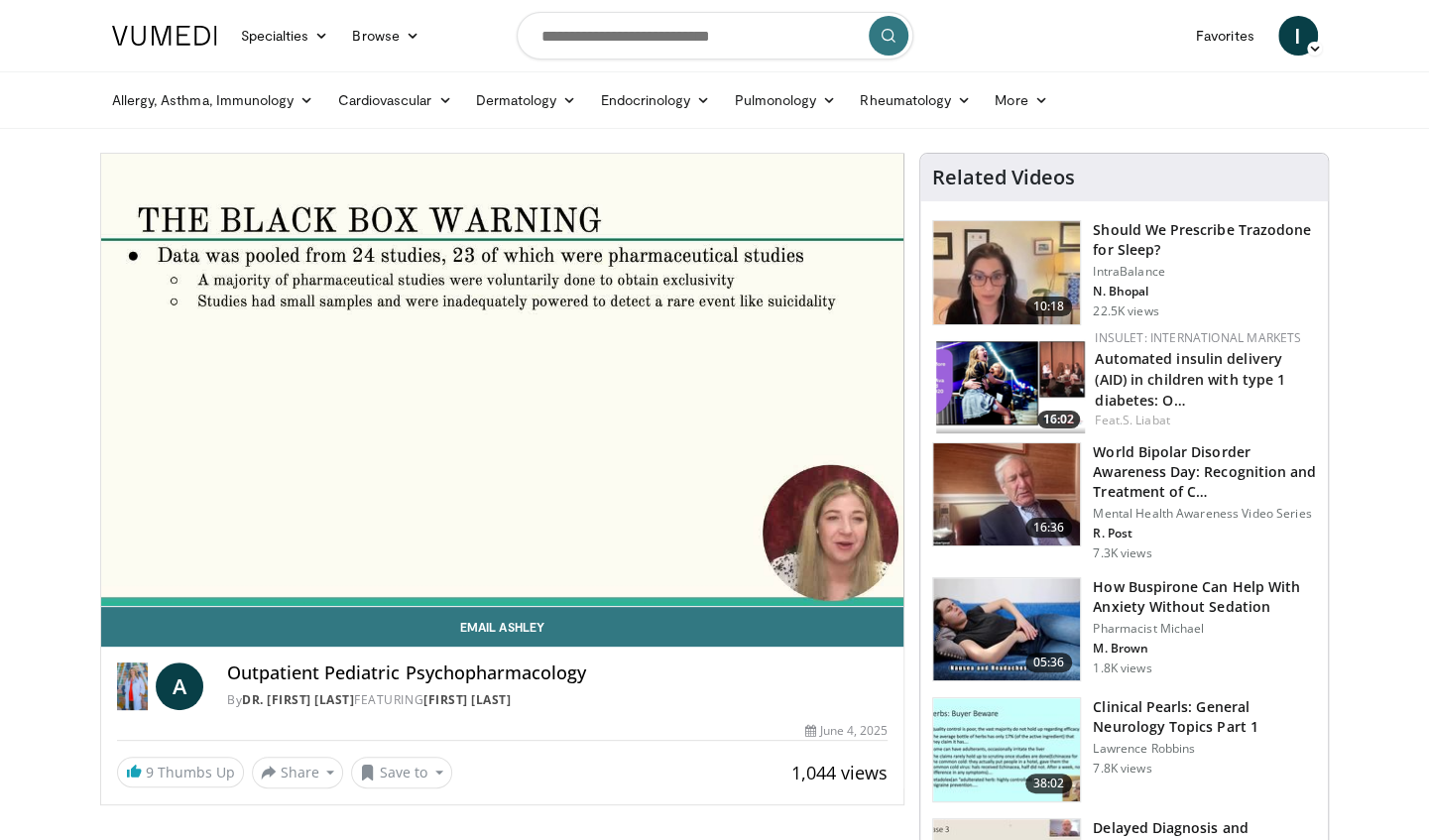 click on "10 seconds
Tap to unmute" at bounding box center (503, 380) 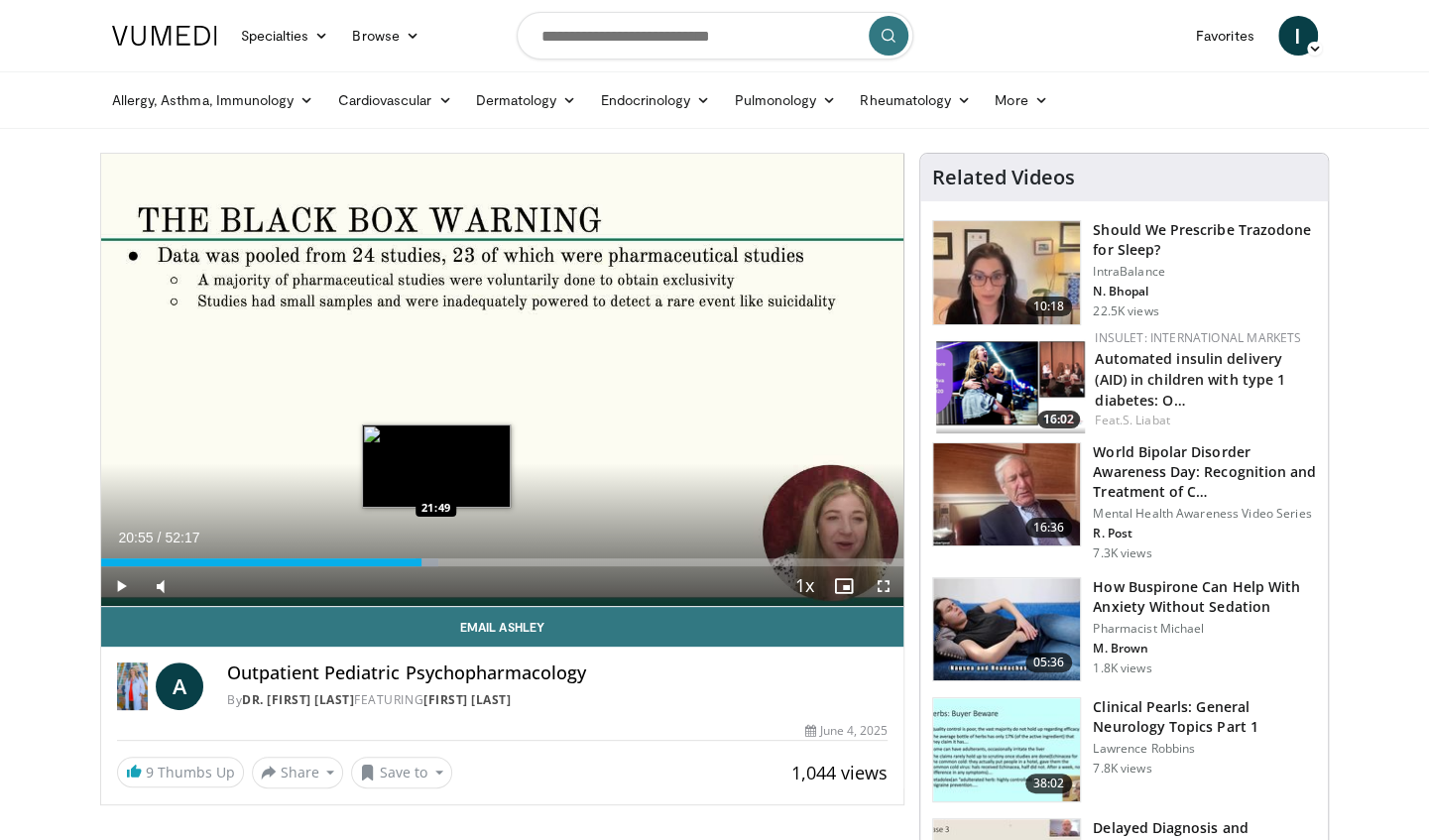 click on "Loaded :  42.04% 20:55 21:49" at bounding box center [503, 562] 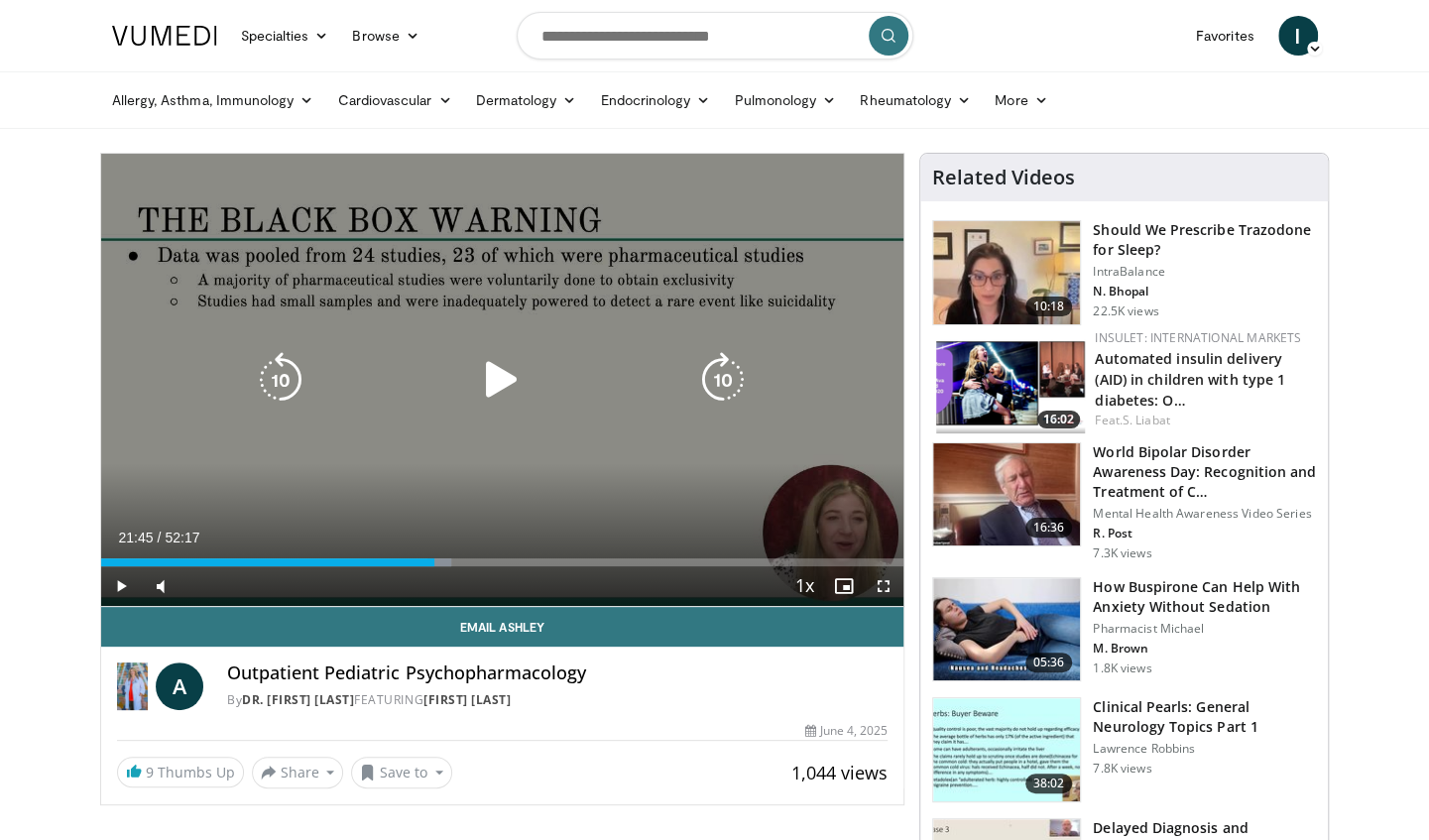 click at bounding box center [502, 380] 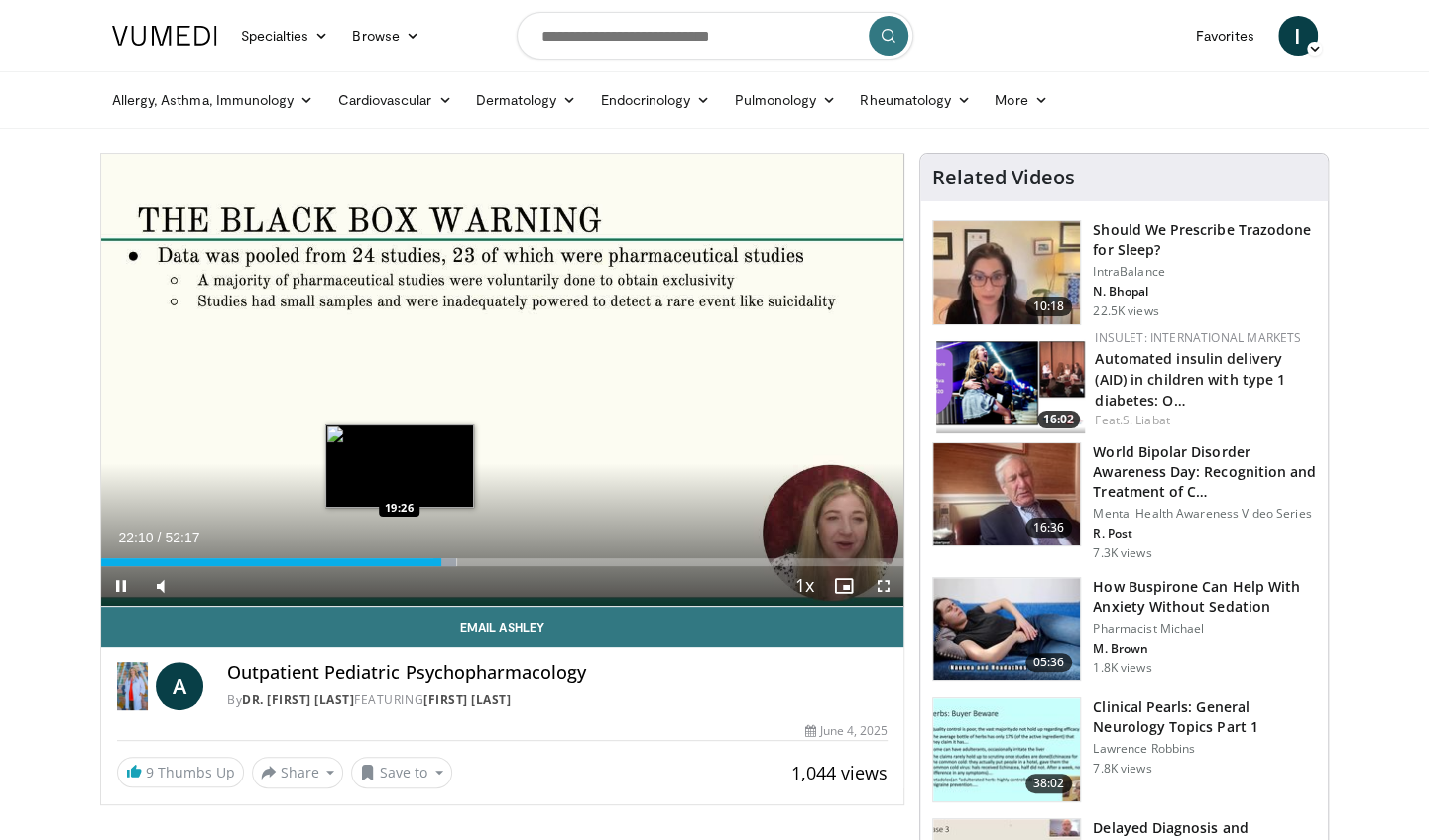 click on "Loaded :  44.34% 22:10 19:26" at bounding box center (503, 562) 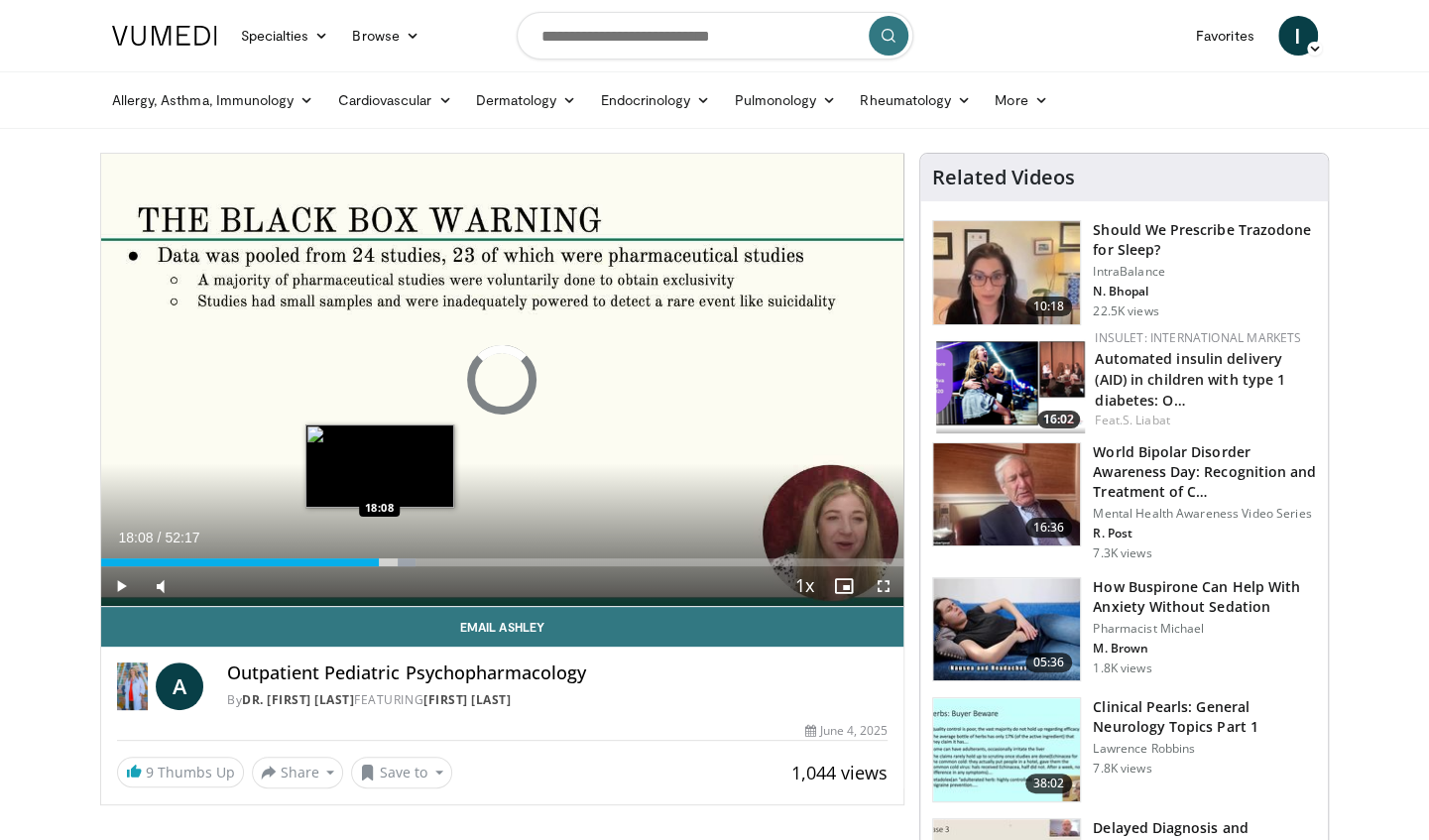 click on "19:27" at bounding box center [240, 562] 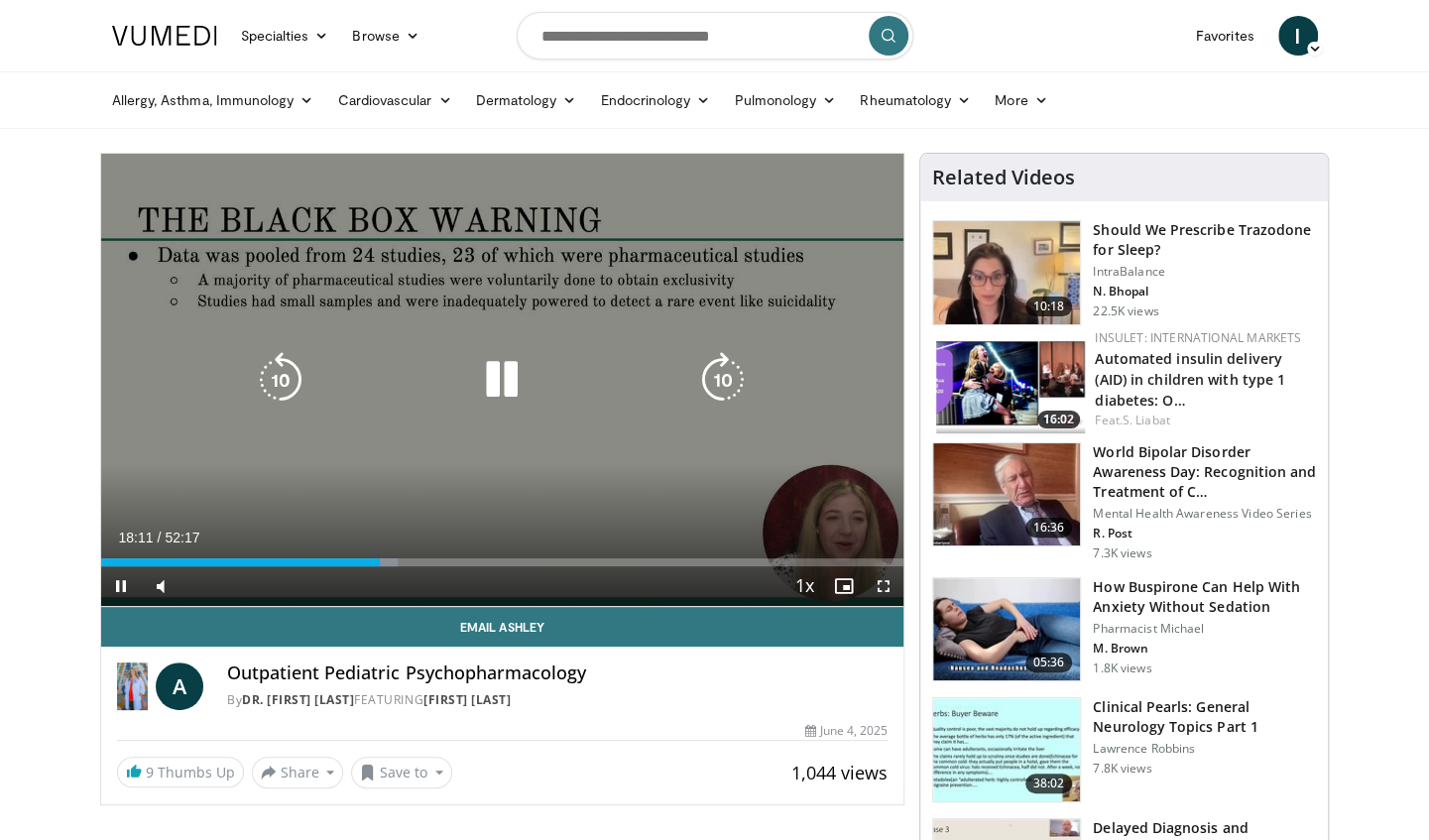 click on "10 seconds
Tap to unmute" at bounding box center (503, 380) 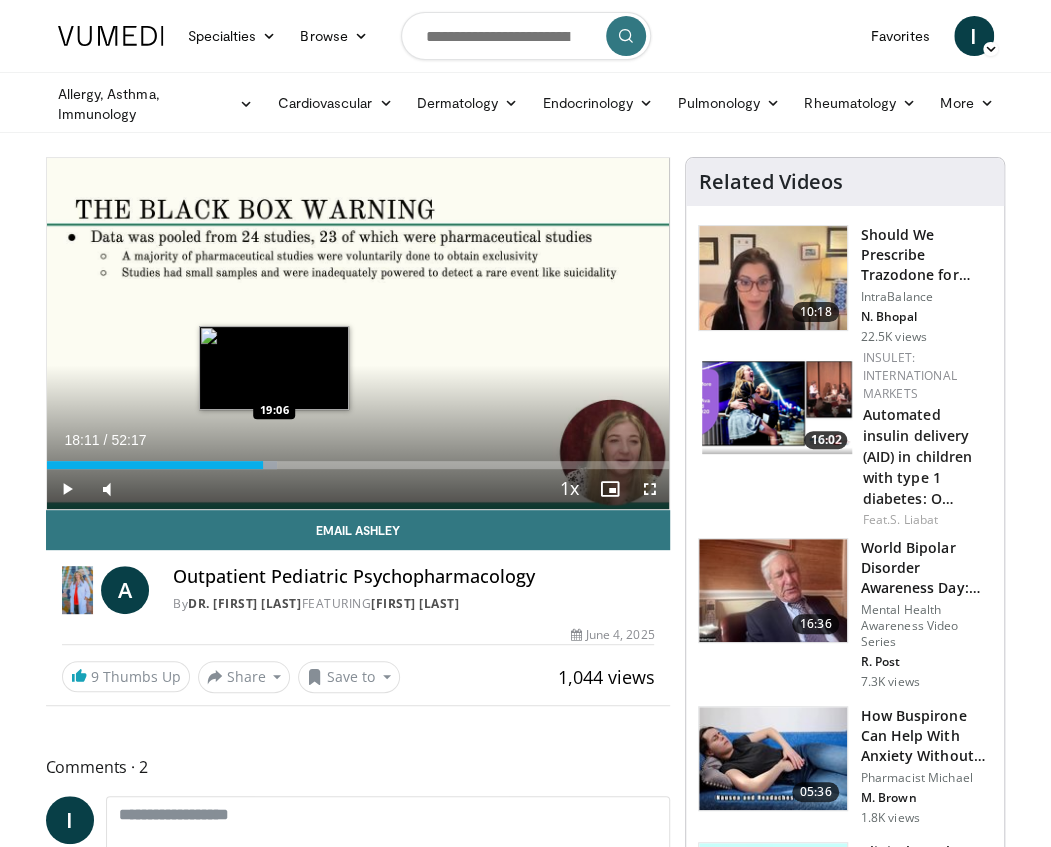 click on "Loaded :  36.99% 18:11 19:06" at bounding box center (358, 465) 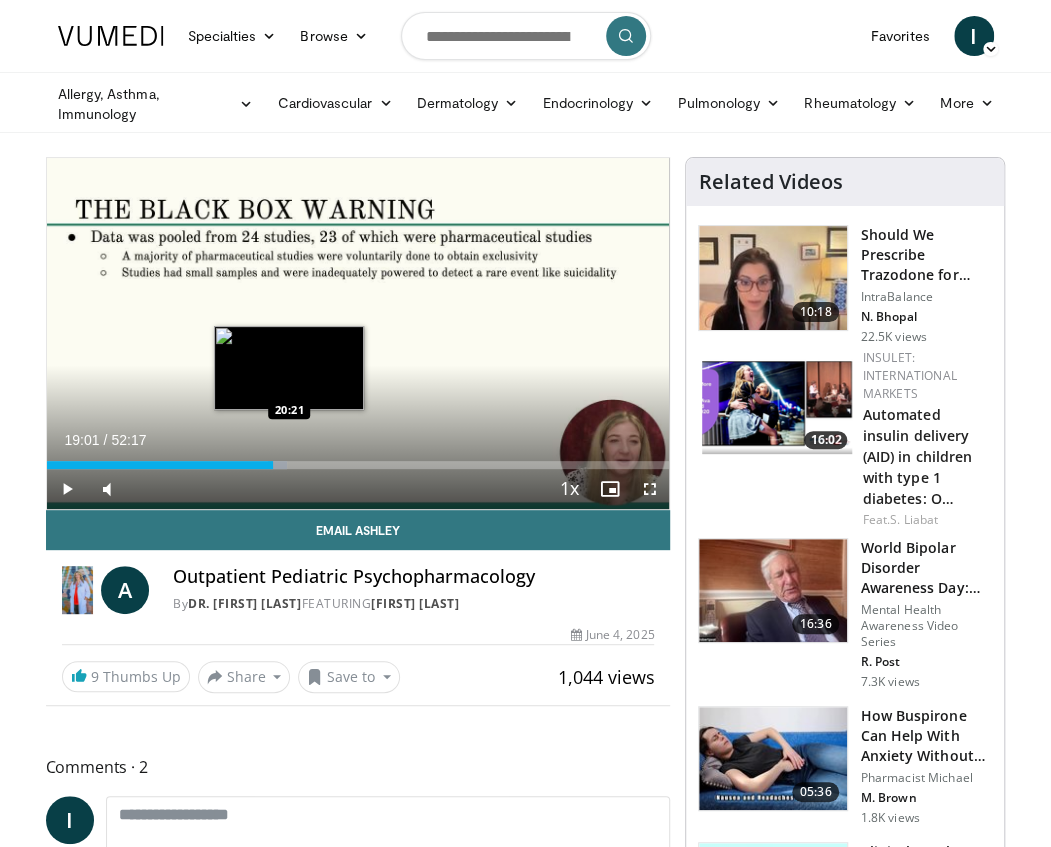 click on "Loaded :  38.57% 19:01 20:21" at bounding box center [358, 465] 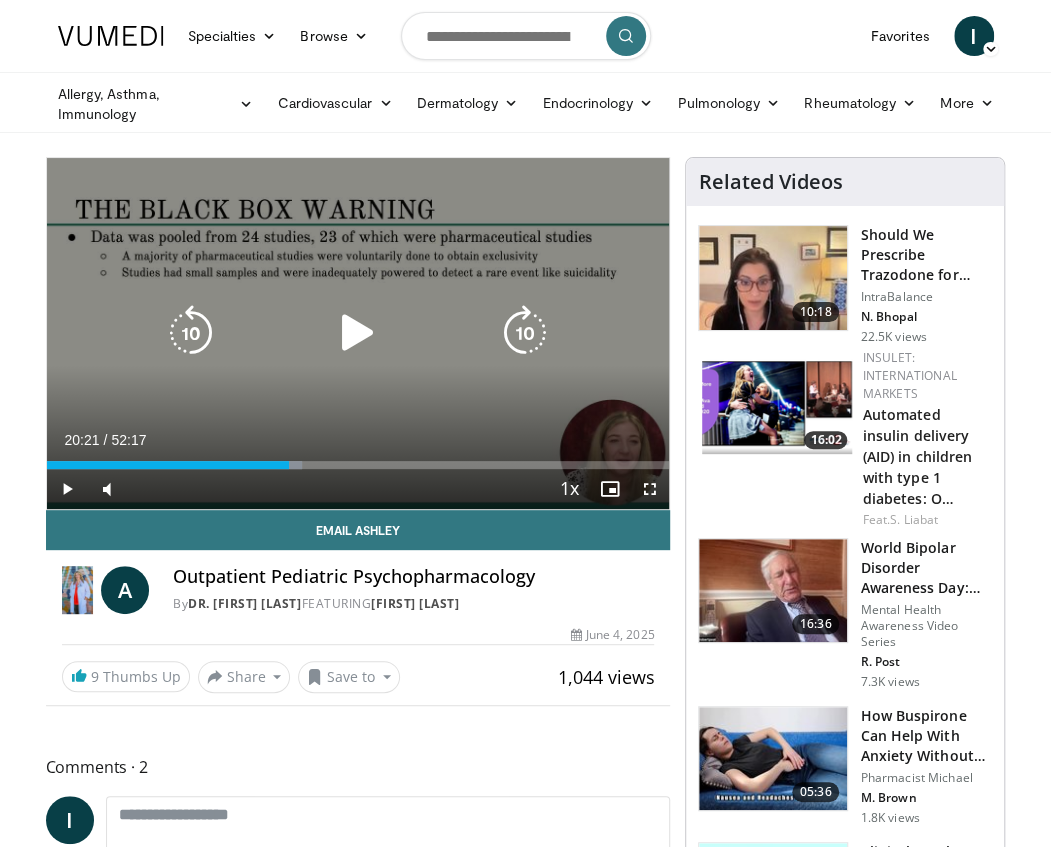 click at bounding box center (358, 333) 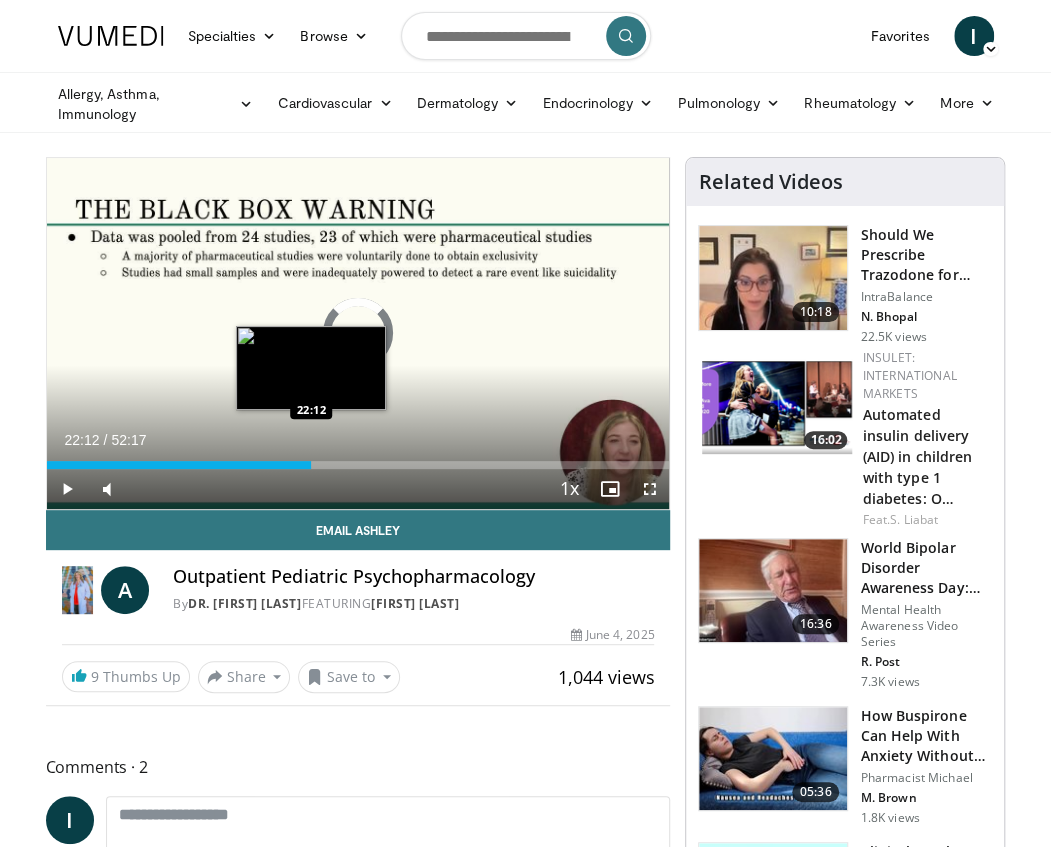 click on "Loaded :  0.00% 22:12 22:12" at bounding box center (358, 465) 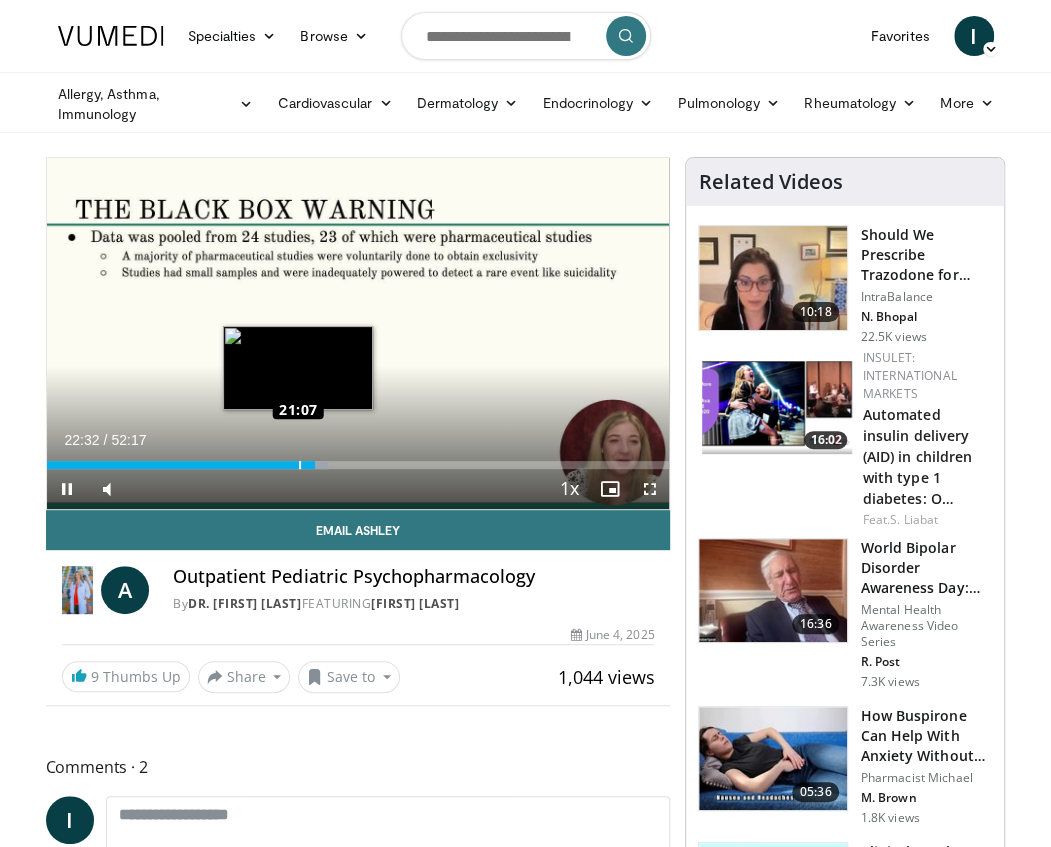 click on "Loaded :  45.20% 21:07 21:07" at bounding box center (358, 465) 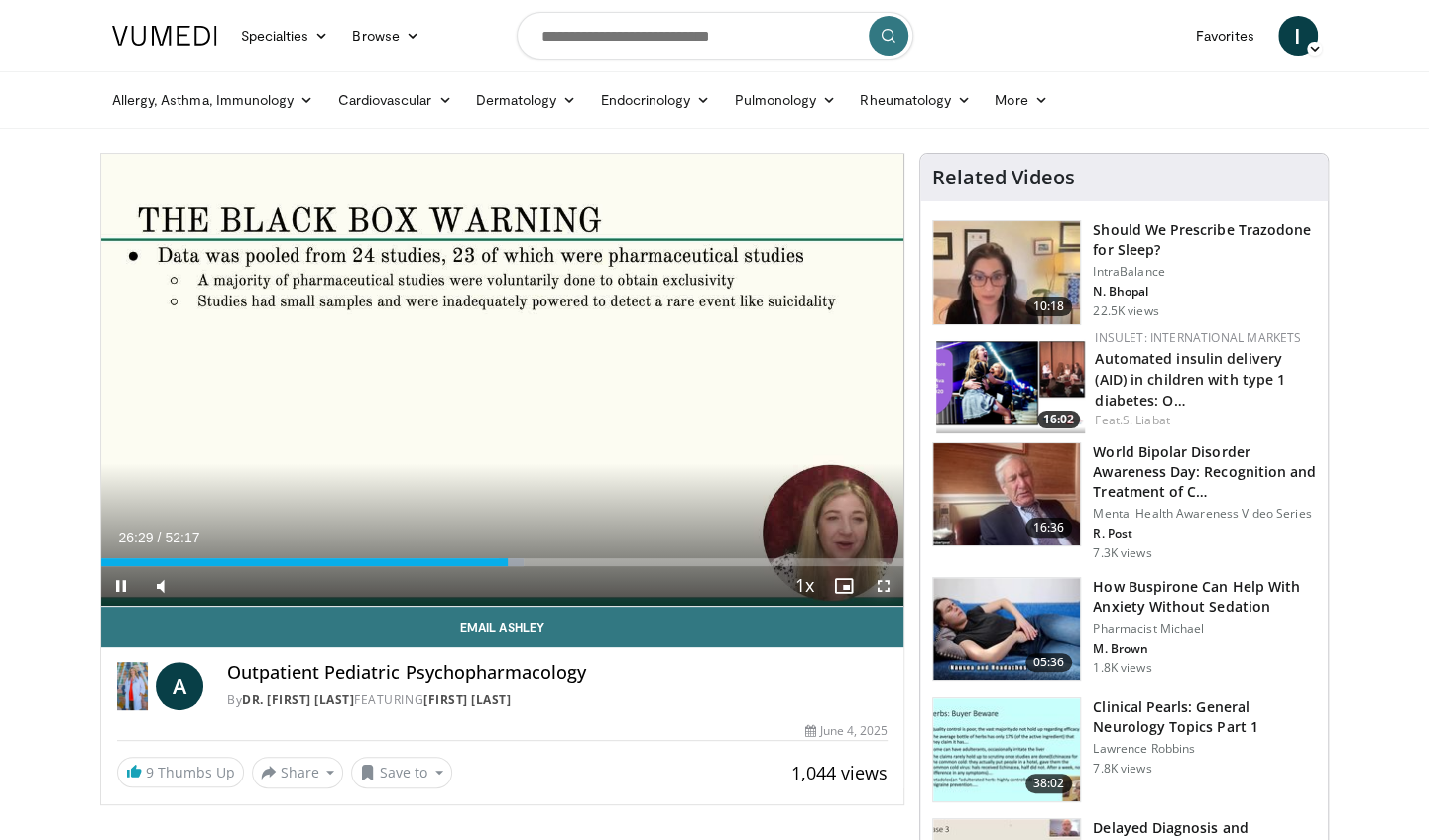 click at bounding box center (884, 586) 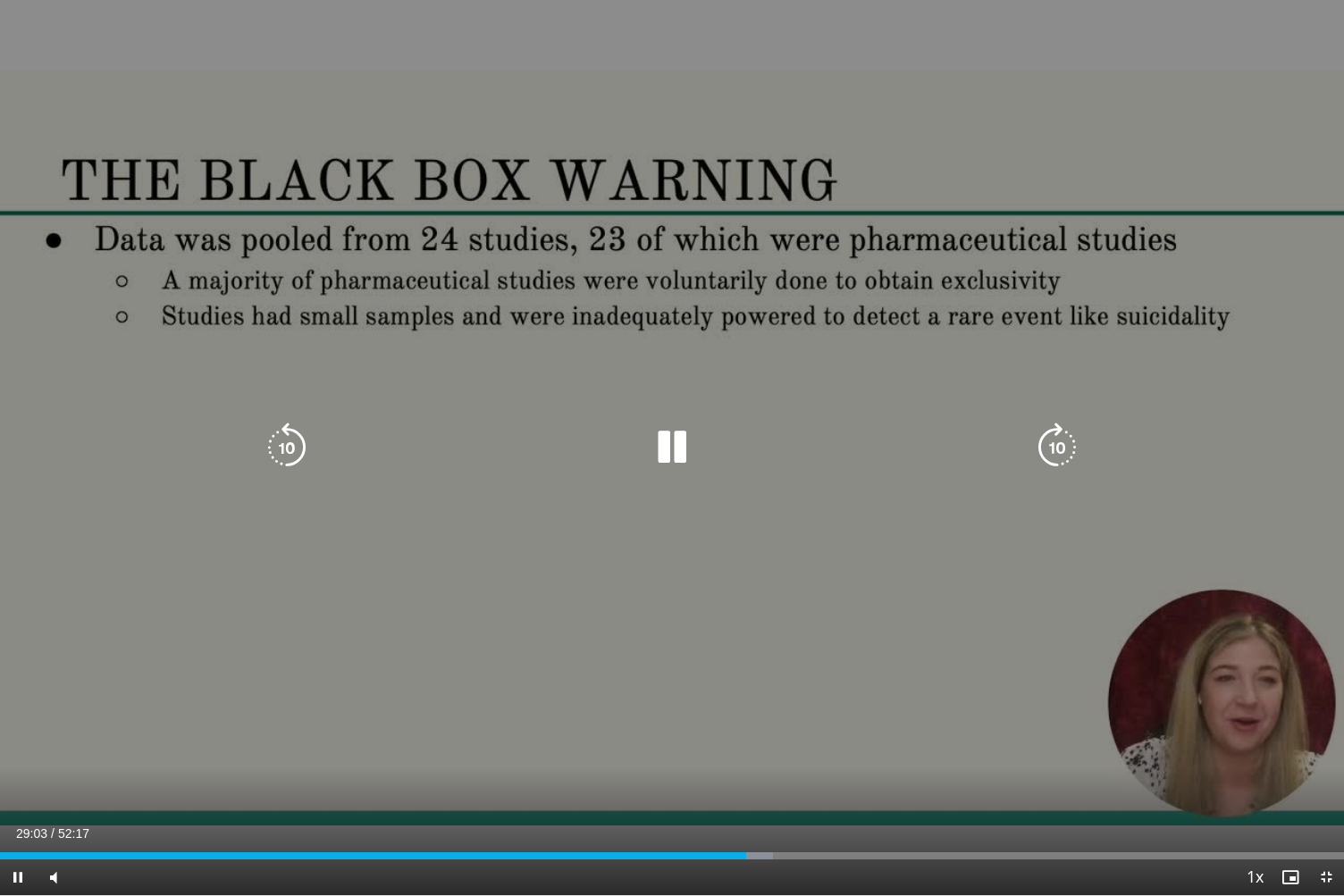 click on "10 seconds
Tap to unmute" at bounding box center [672, 448] 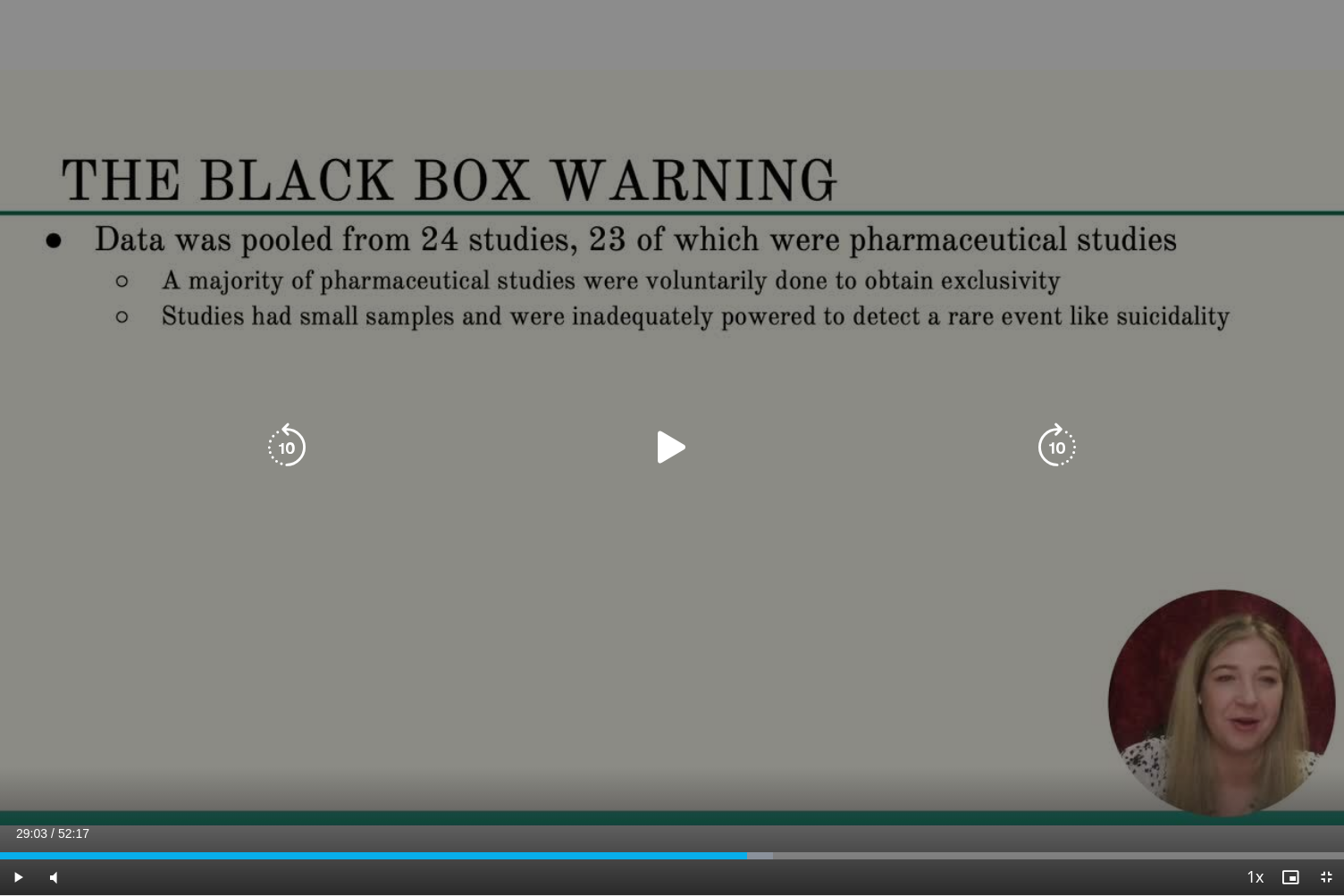 click at bounding box center (672, 448) 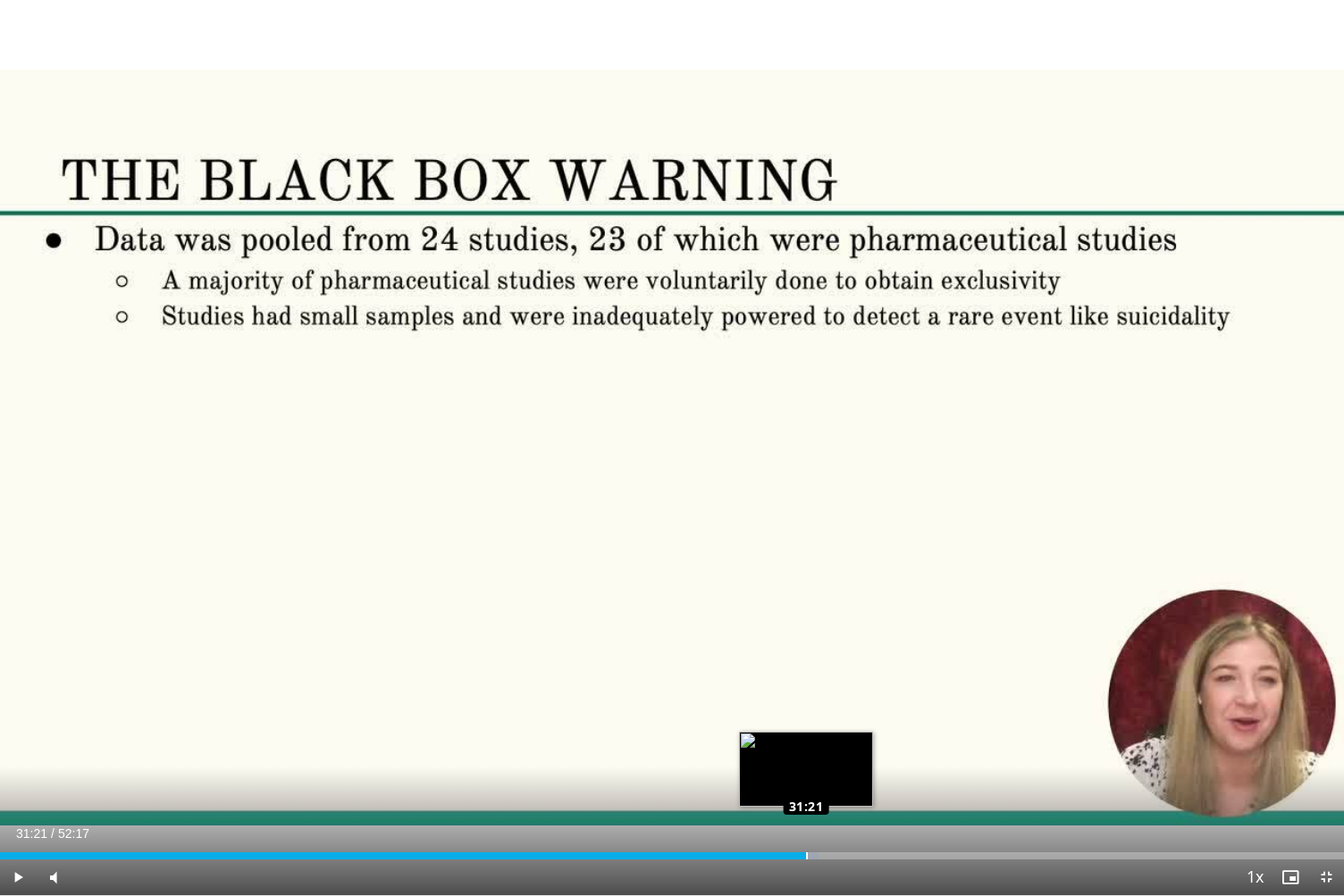 click on "Loaded :  60.93% 31:21 31:21" at bounding box center (672, 856) 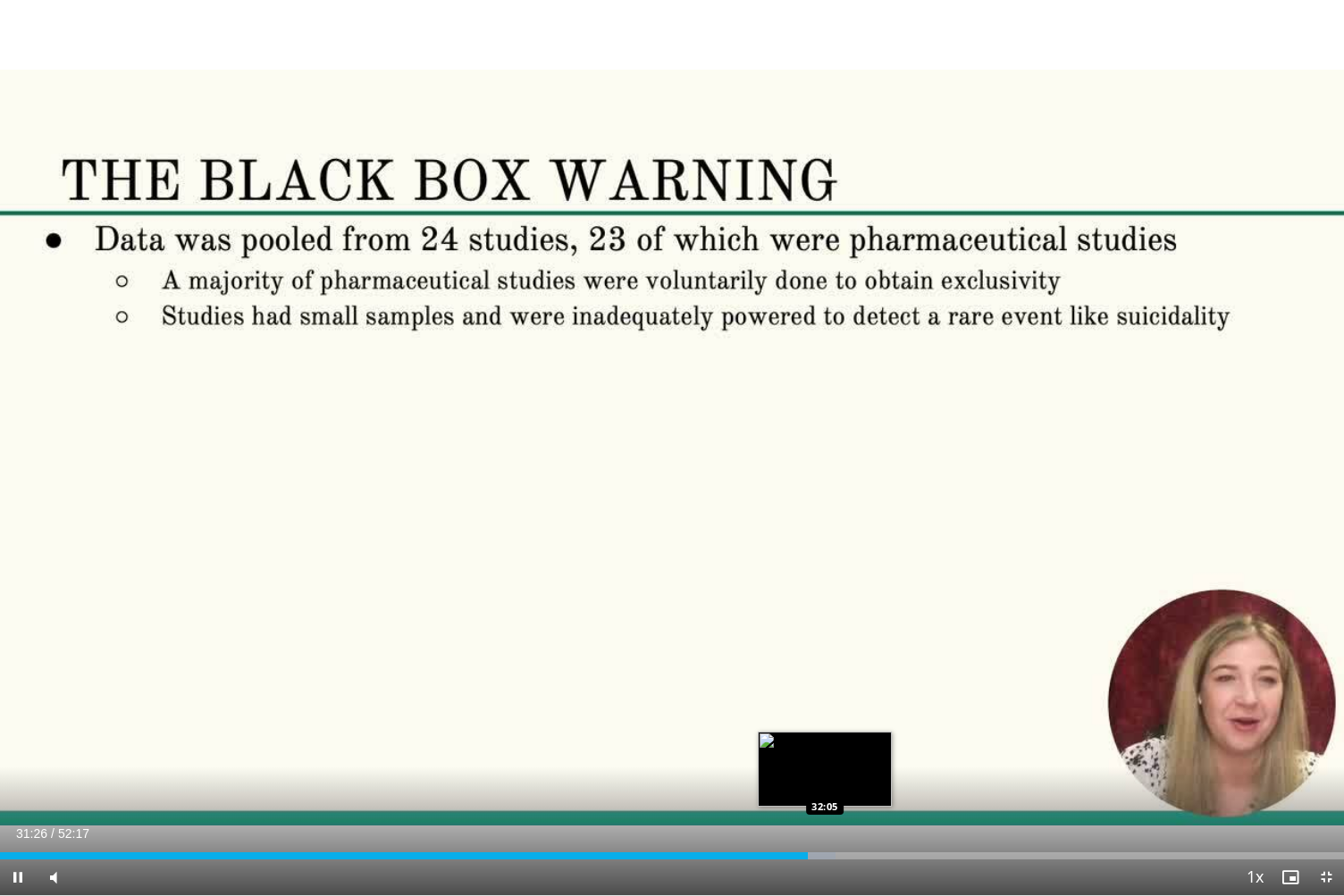 click at bounding box center [815, 856] 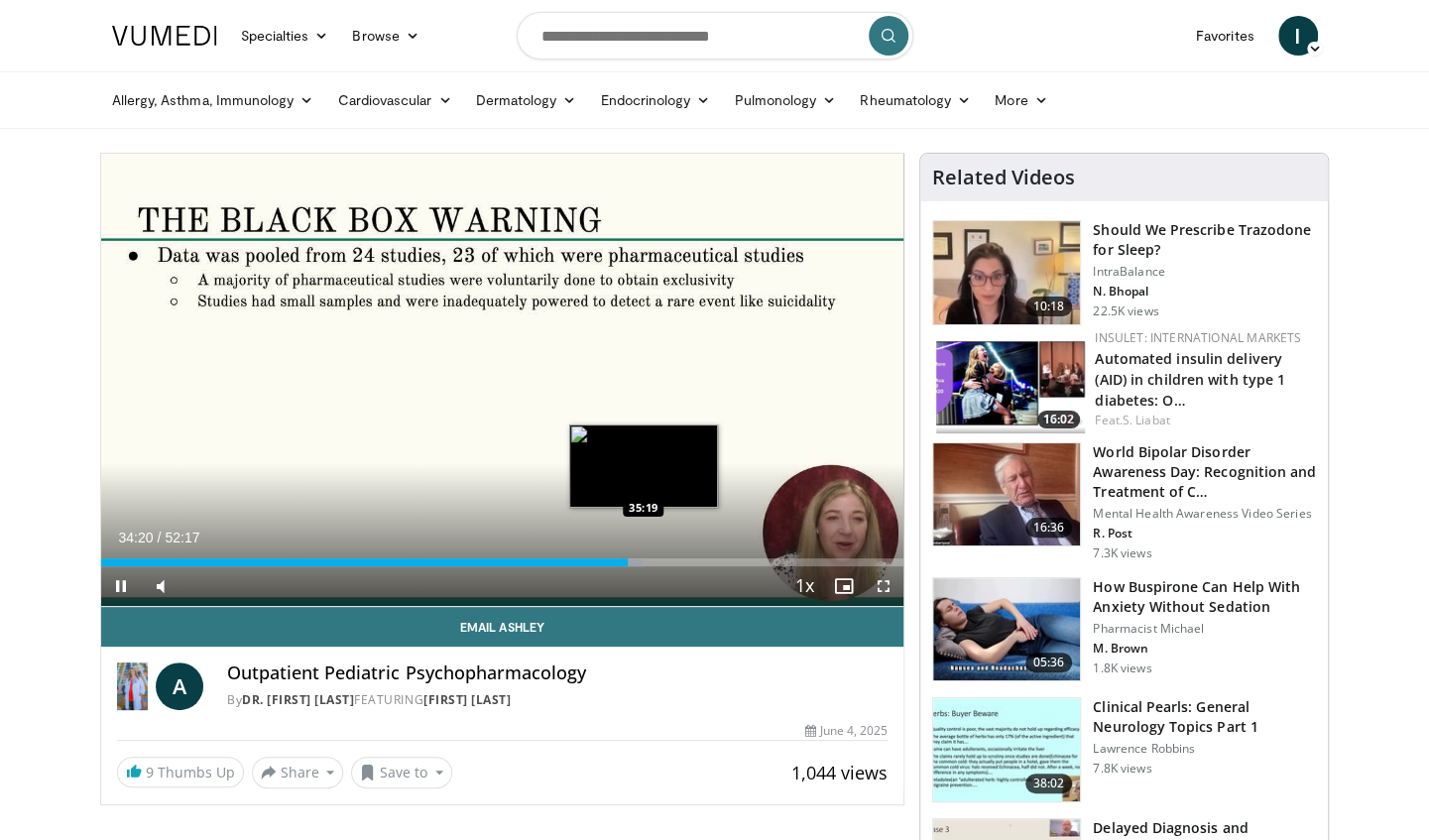 click on "Loaded :  67.63% 34:20 35:19" at bounding box center [503, 562] 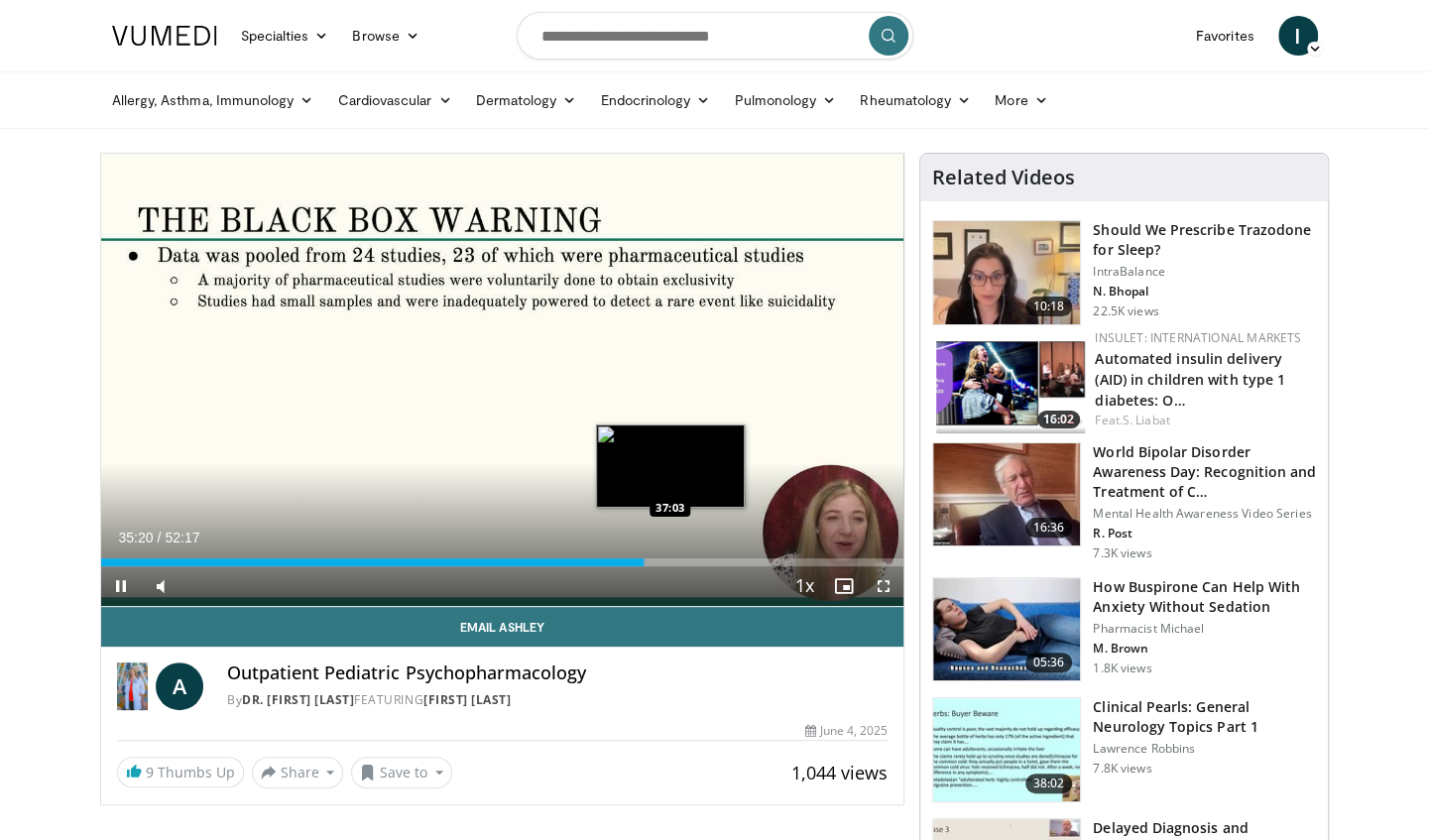 click on "Loaded :  67.97% 35:20 37:03" at bounding box center [503, 562] 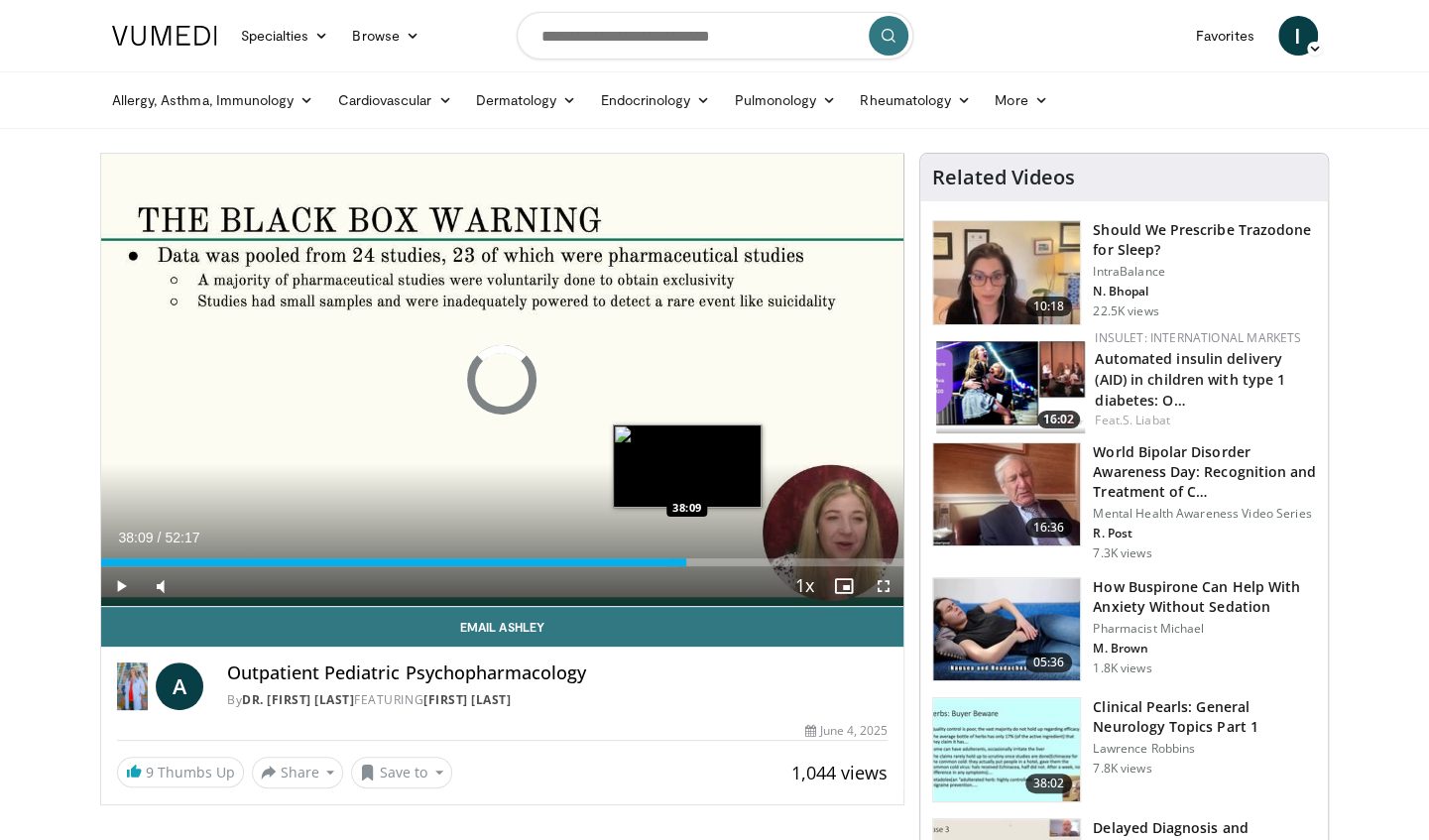 click on "Loaded :  71.76% 37:04 38:09" at bounding box center [503, 562] 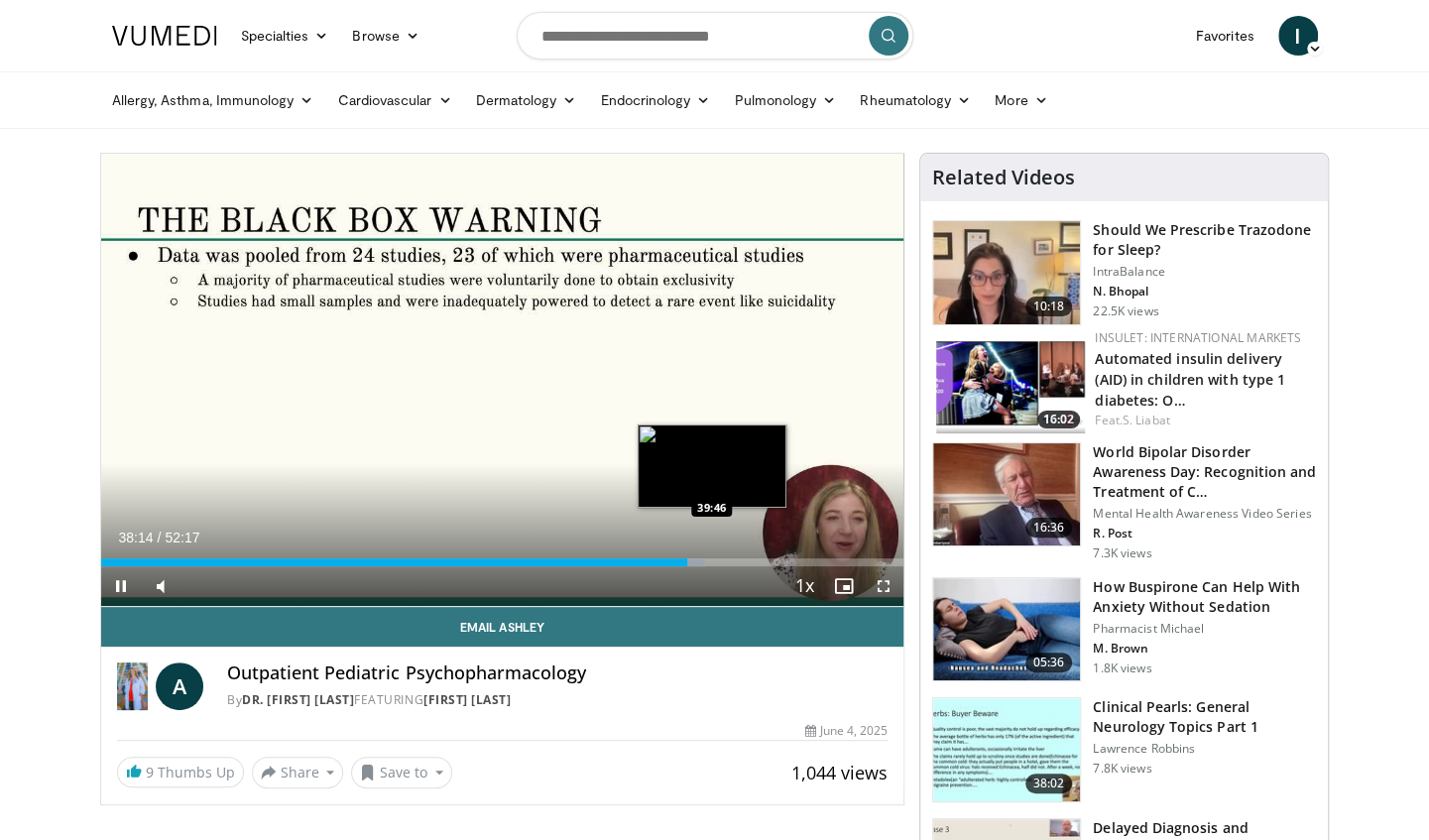 click on "Loaded :  75.24% 38:14 39:46" at bounding box center (503, 556) 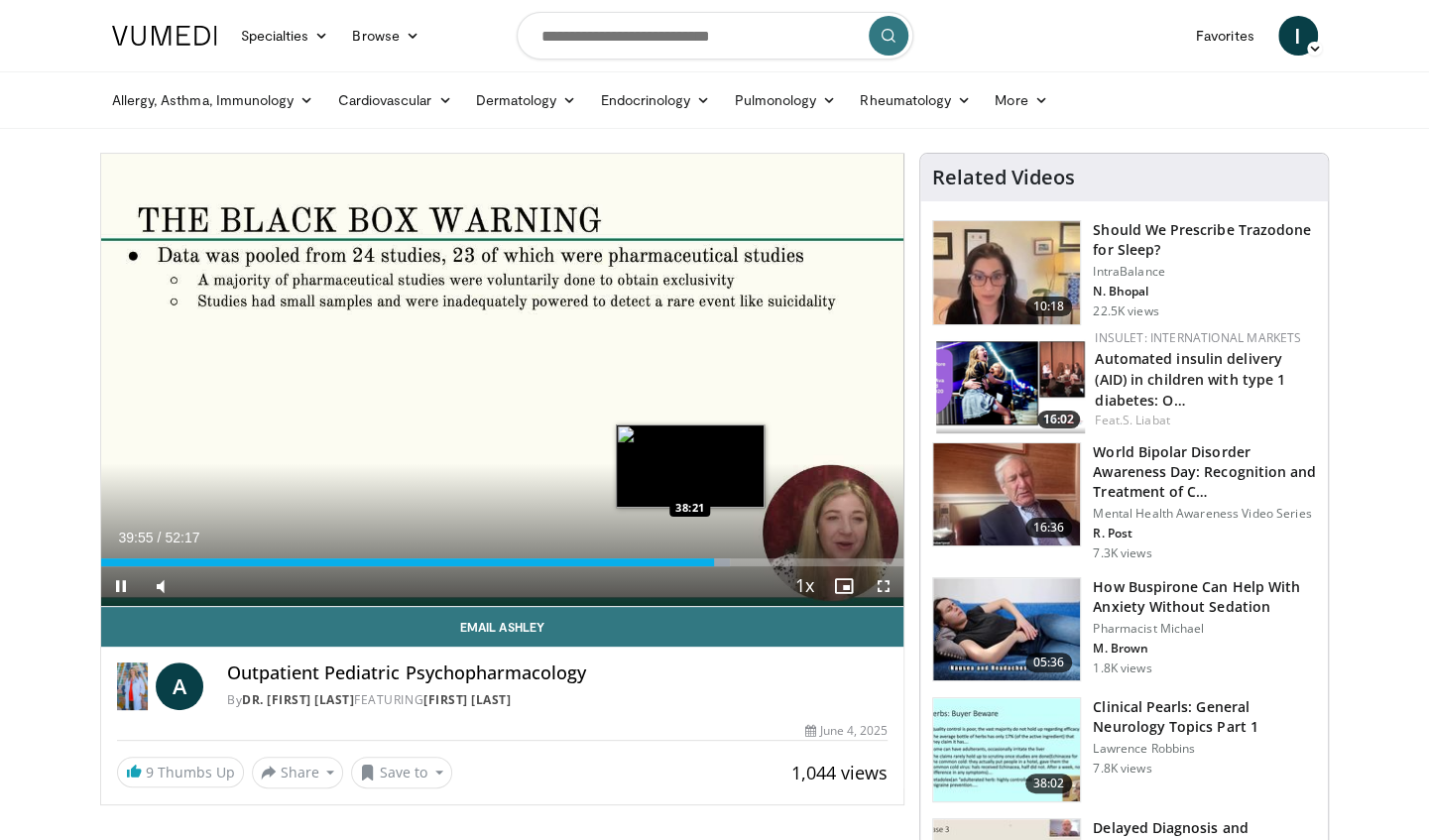 click on "Loaded :  78.40% 39:56 38:21" at bounding box center [503, 562] 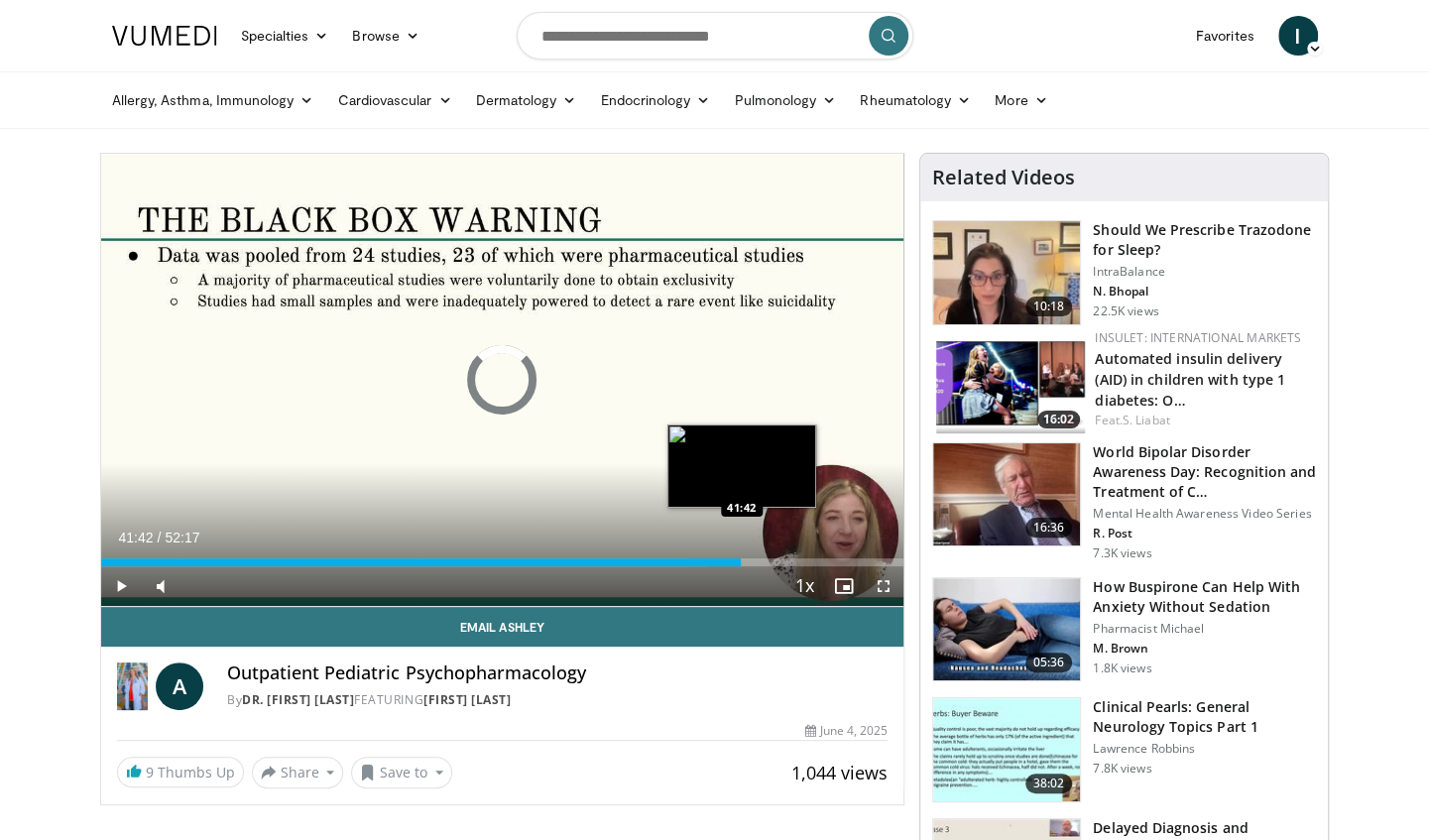click on "Loaded :  75.55% 41:42 41:42" at bounding box center (503, 556) 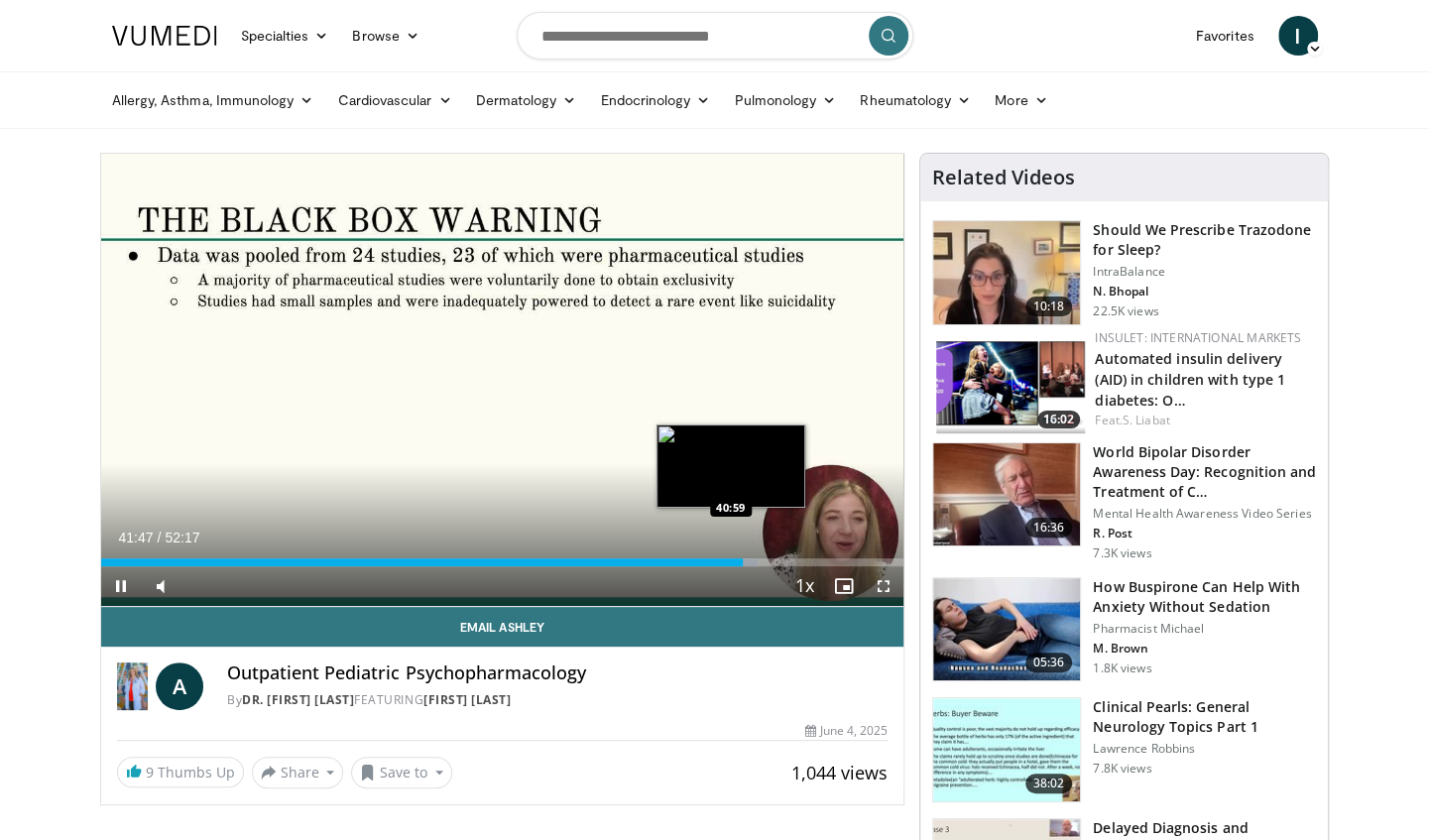 click on "41:48" at bounding box center (421, 562) 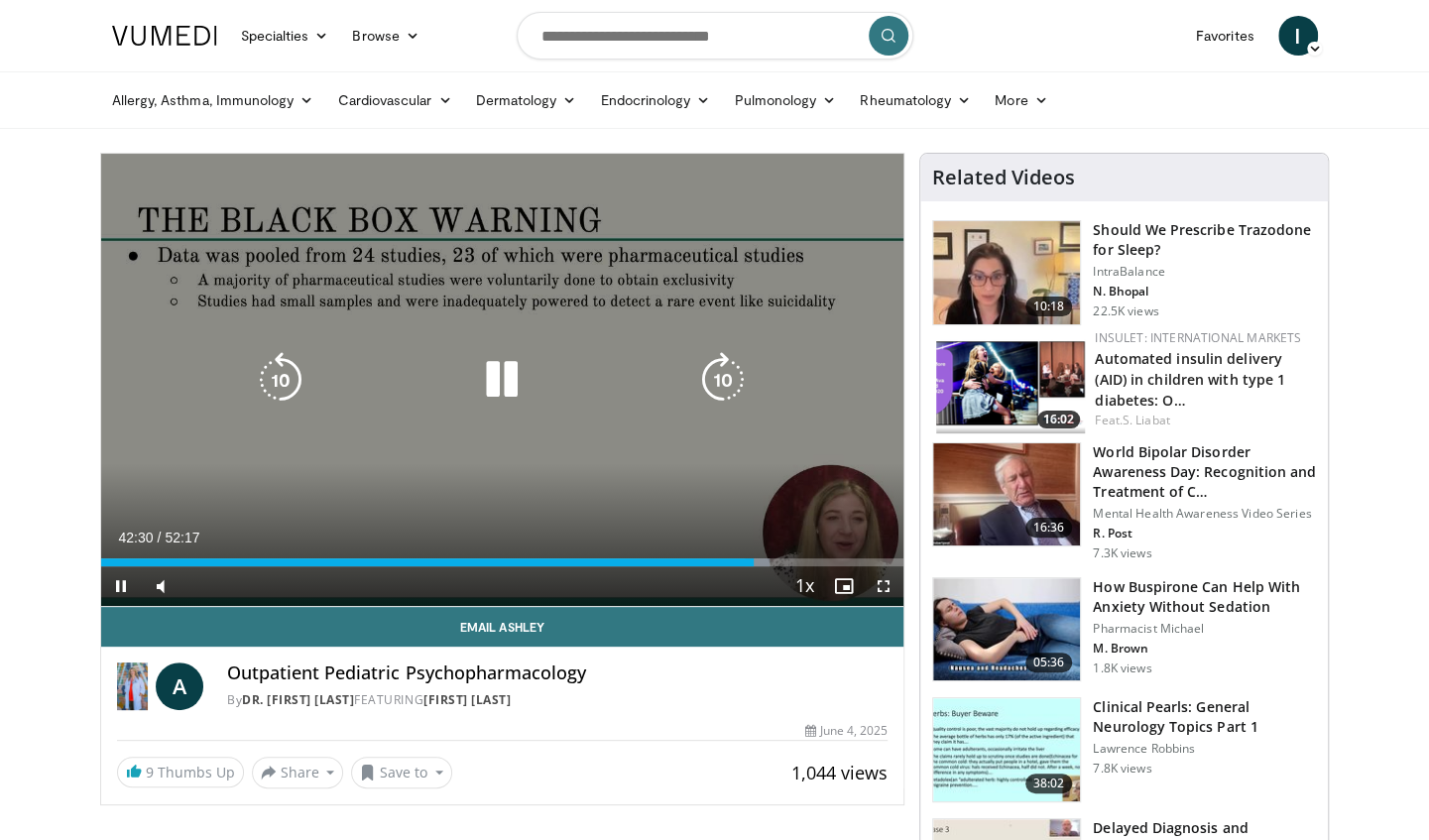 click on "10 seconds
Tap to unmute" at bounding box center [503, 380] 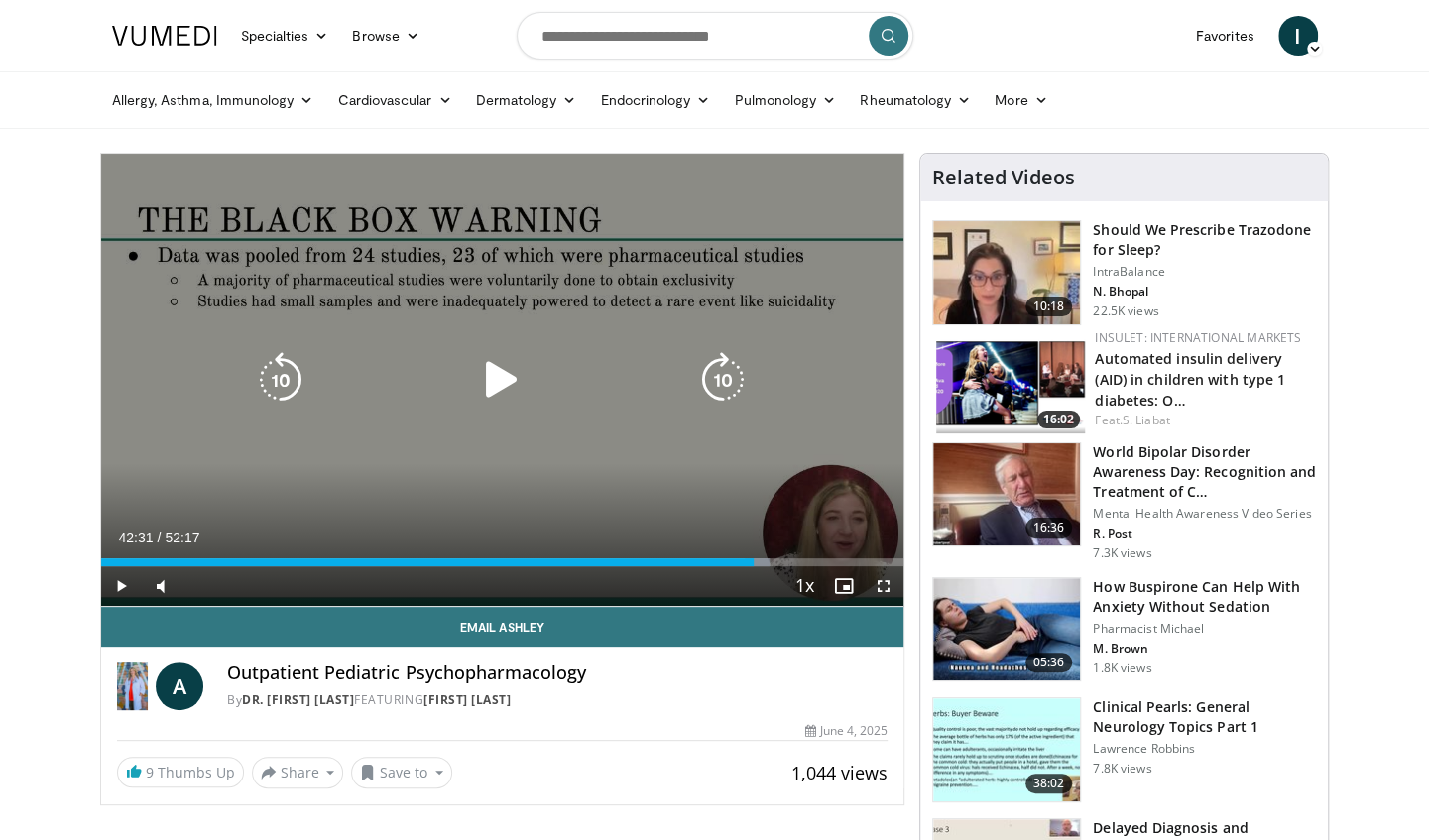 click at bounding box center [502, 380] 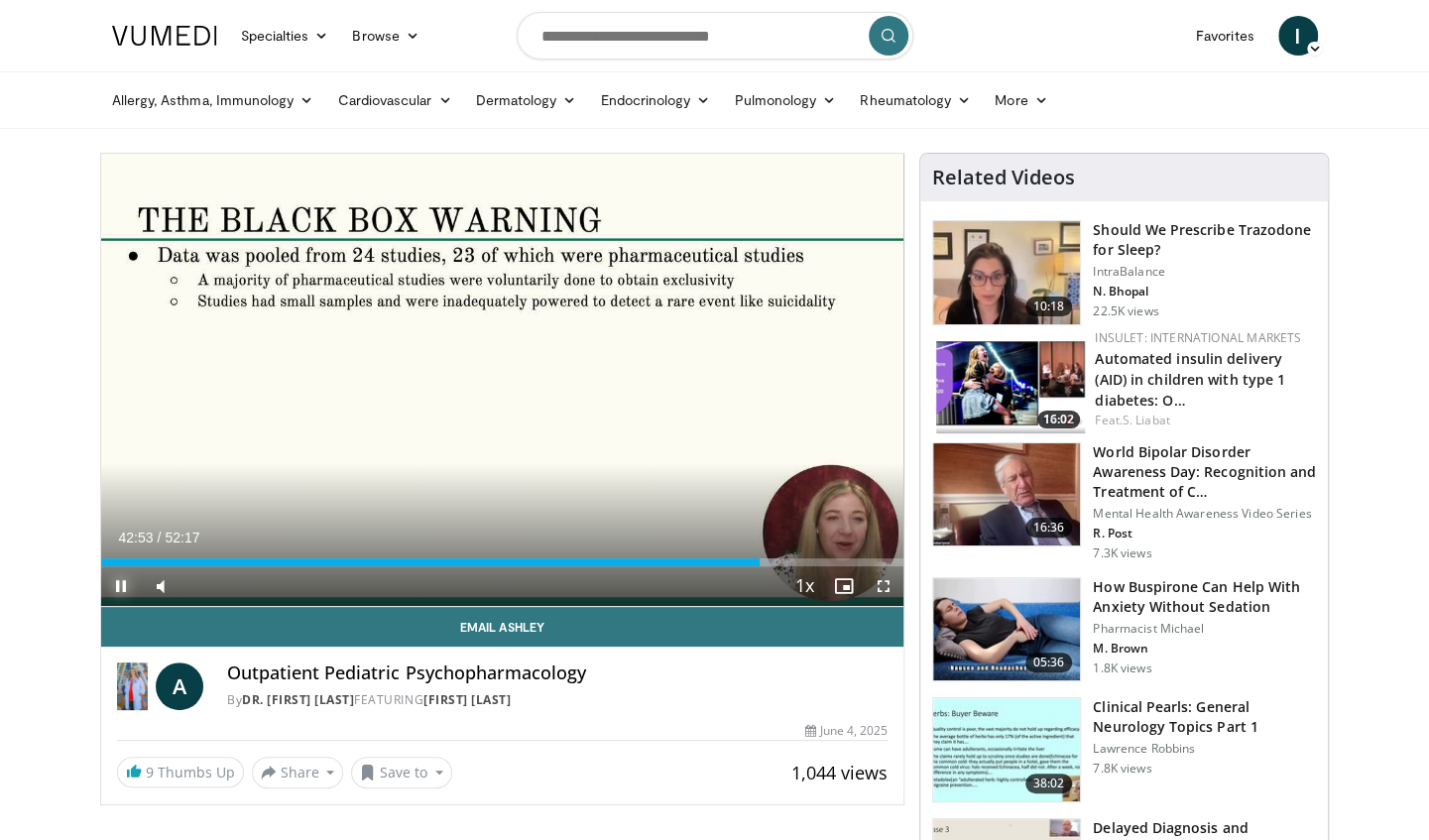 click at bounding box center (121, 586) 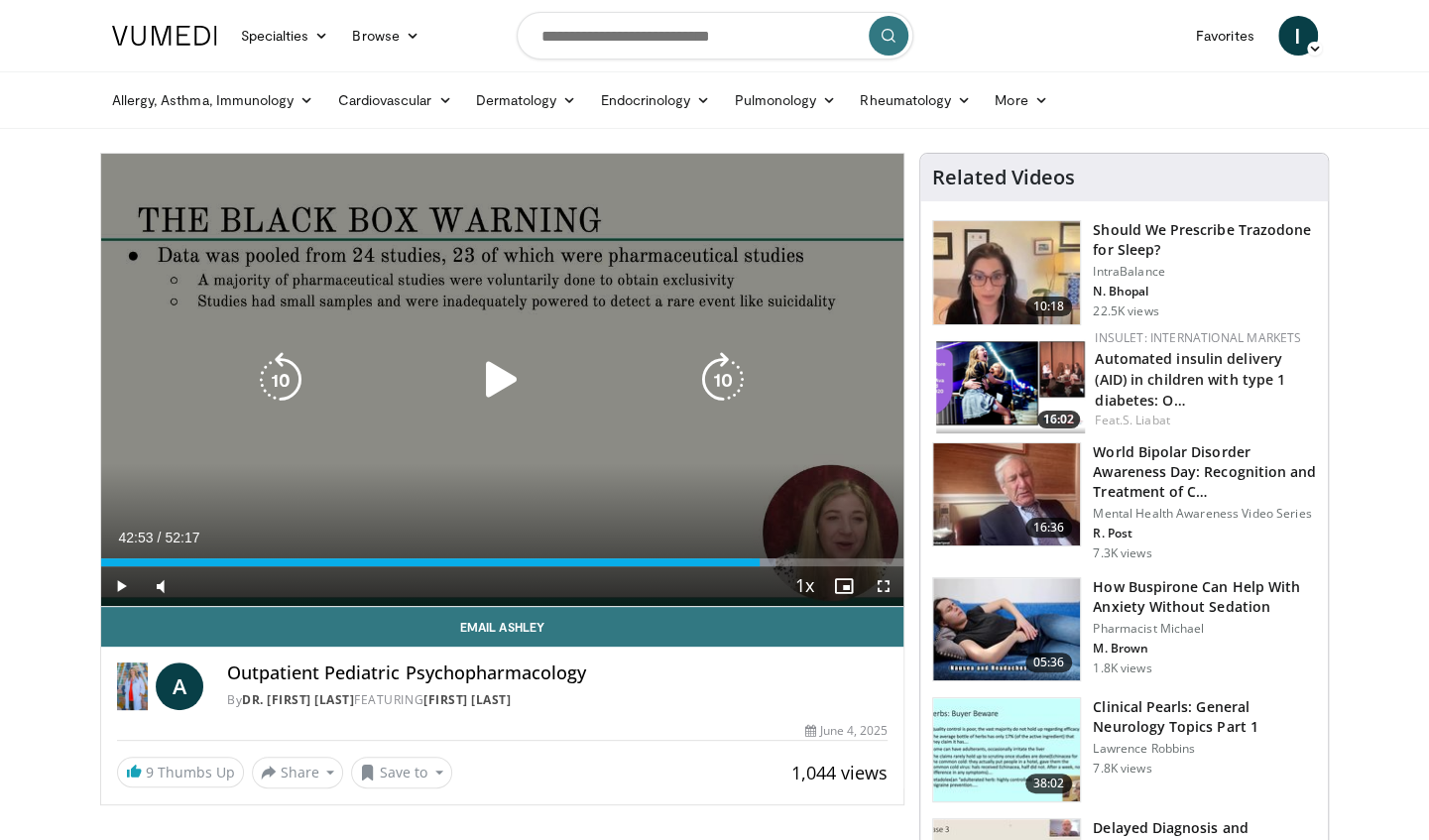 click on "10 seconds
Tap to unmute" at bounding box center (503, 380) 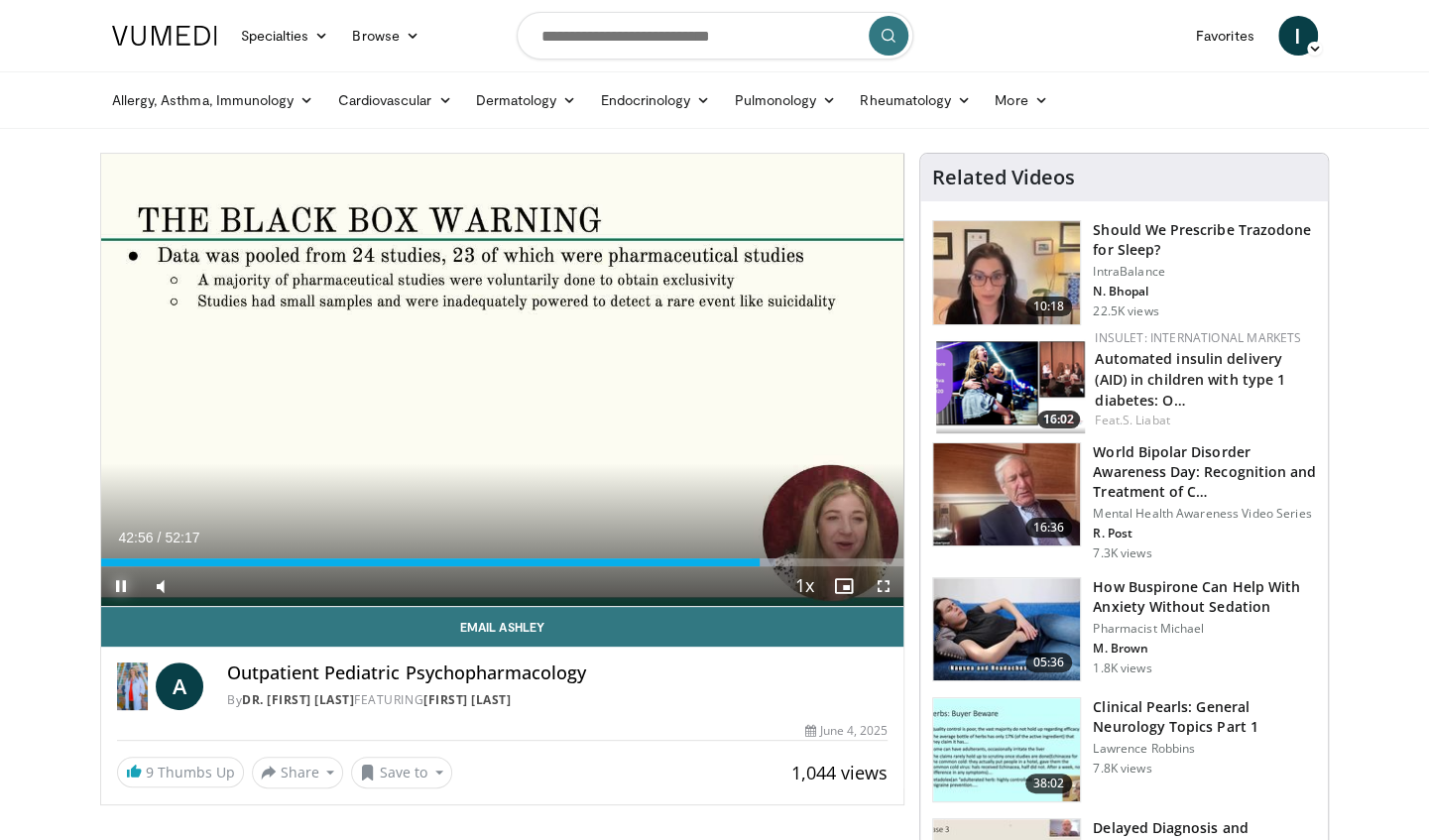 click at bounding box center [121, 586] 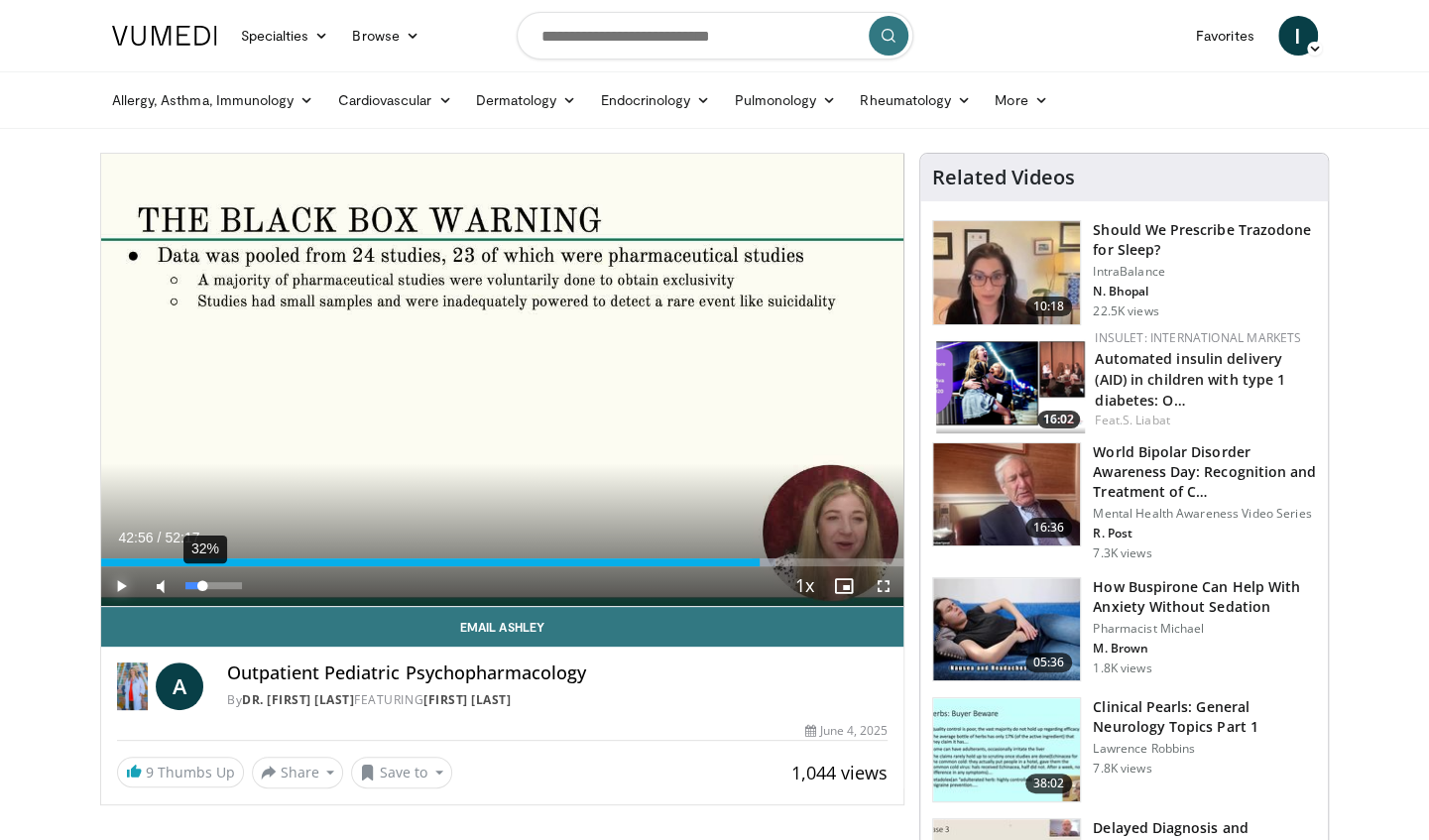 click at bounding box center [194, 585] 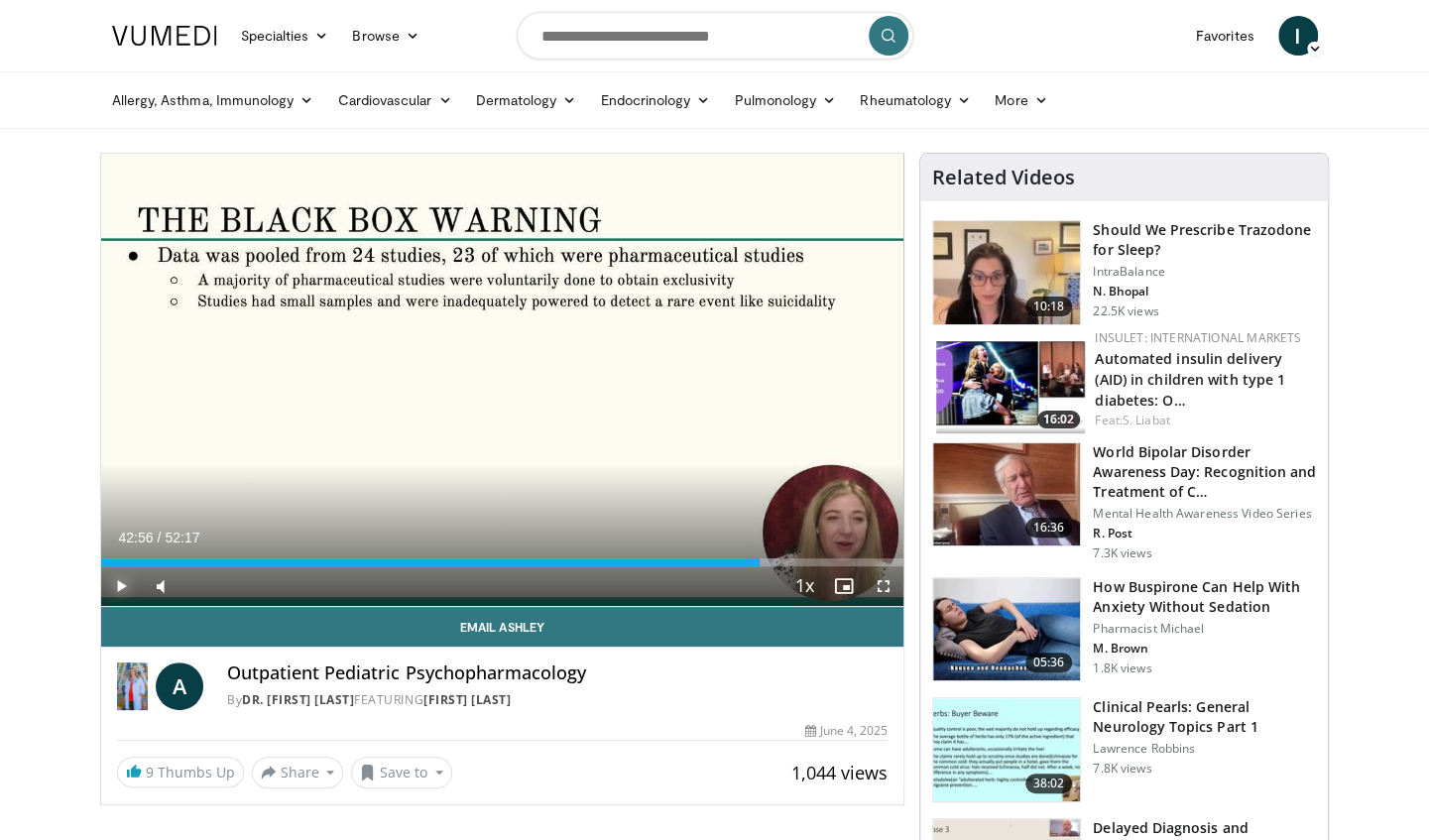 click at bounding box center (121, 586) 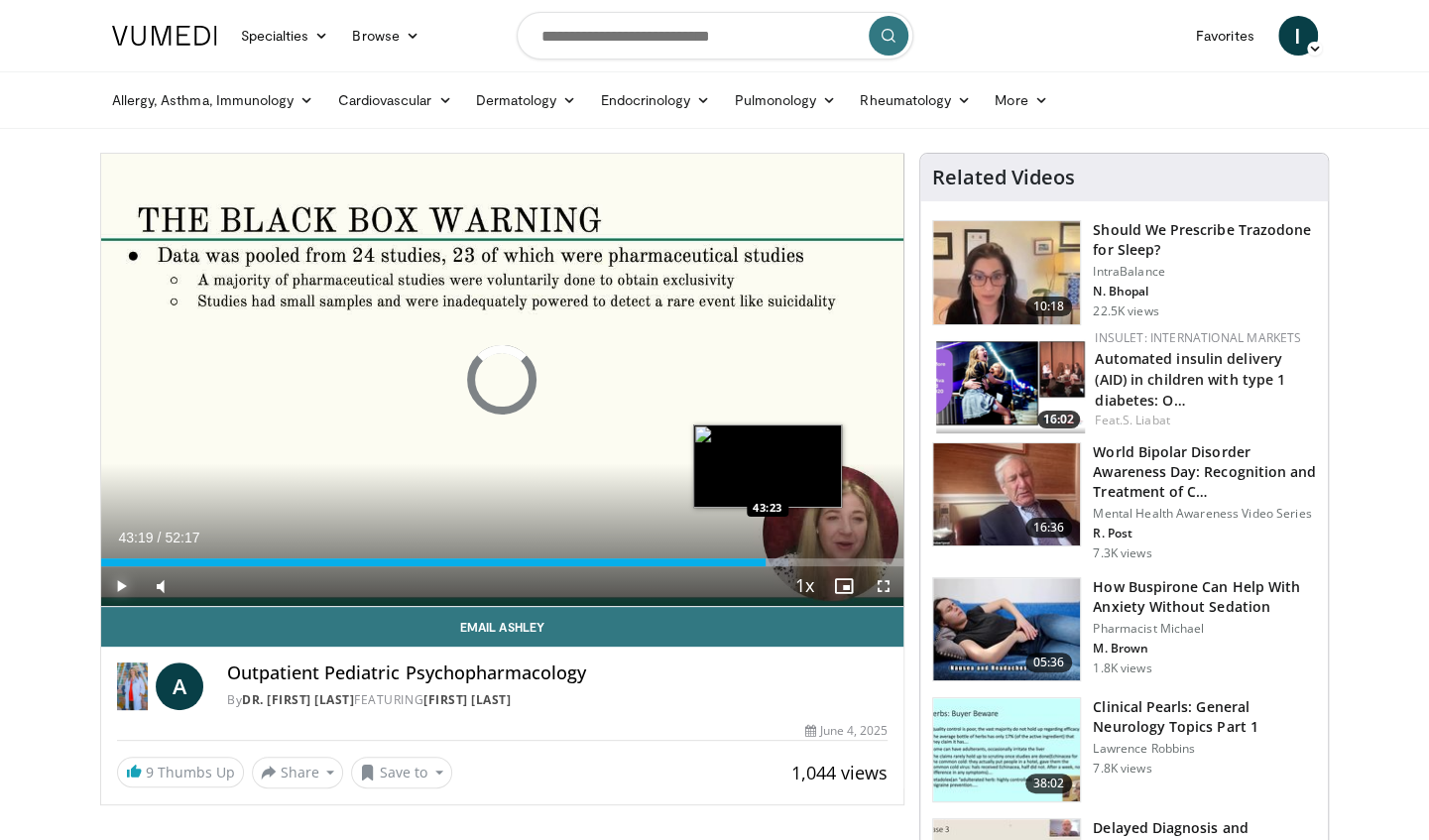 click on "43:19" at bounding box center [433, 562] 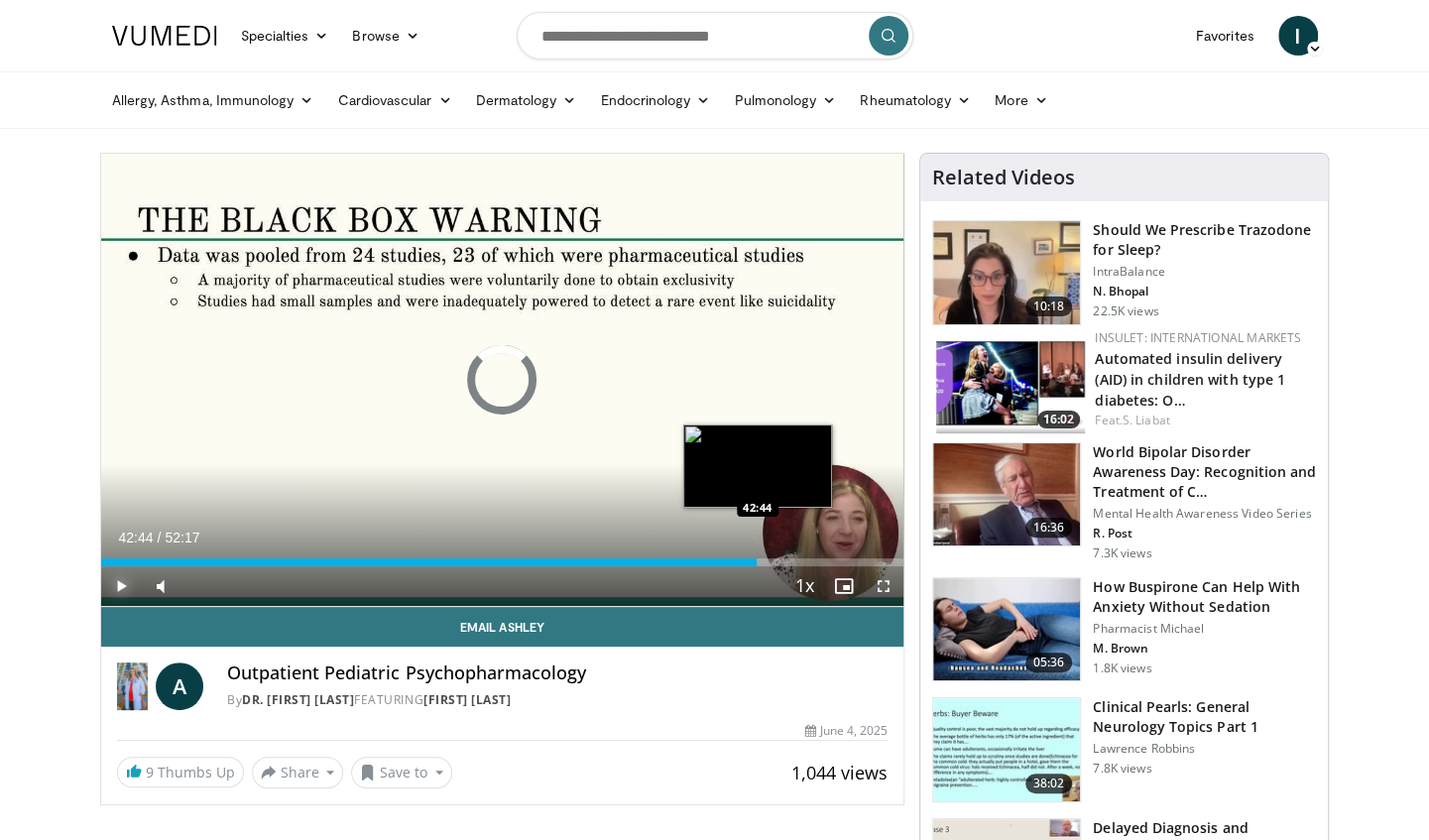 click on "Loaded :  0.00% 42:44 42:44" at bounding box center [503, 562] 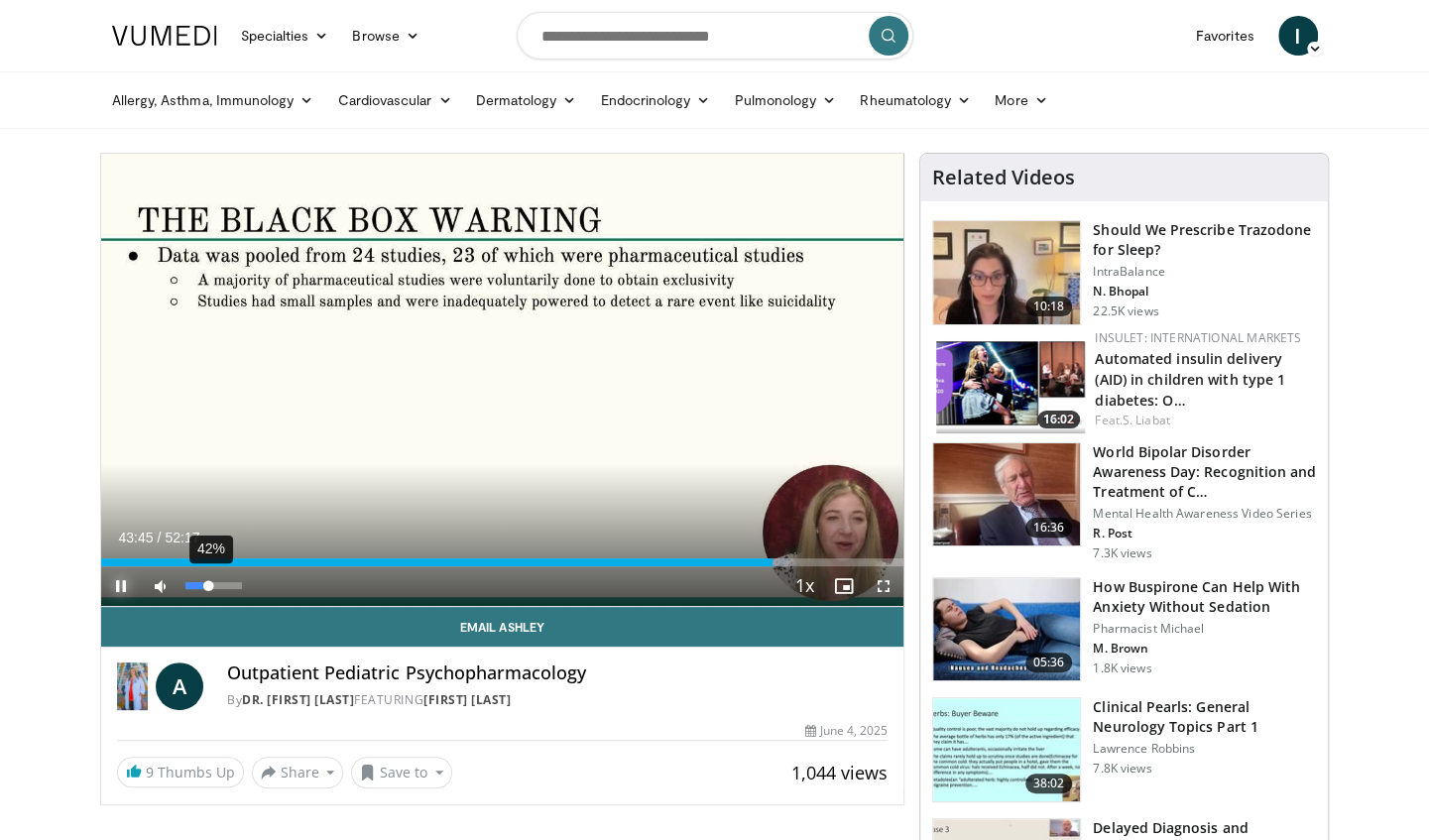 click at bounding box center [197, 585] 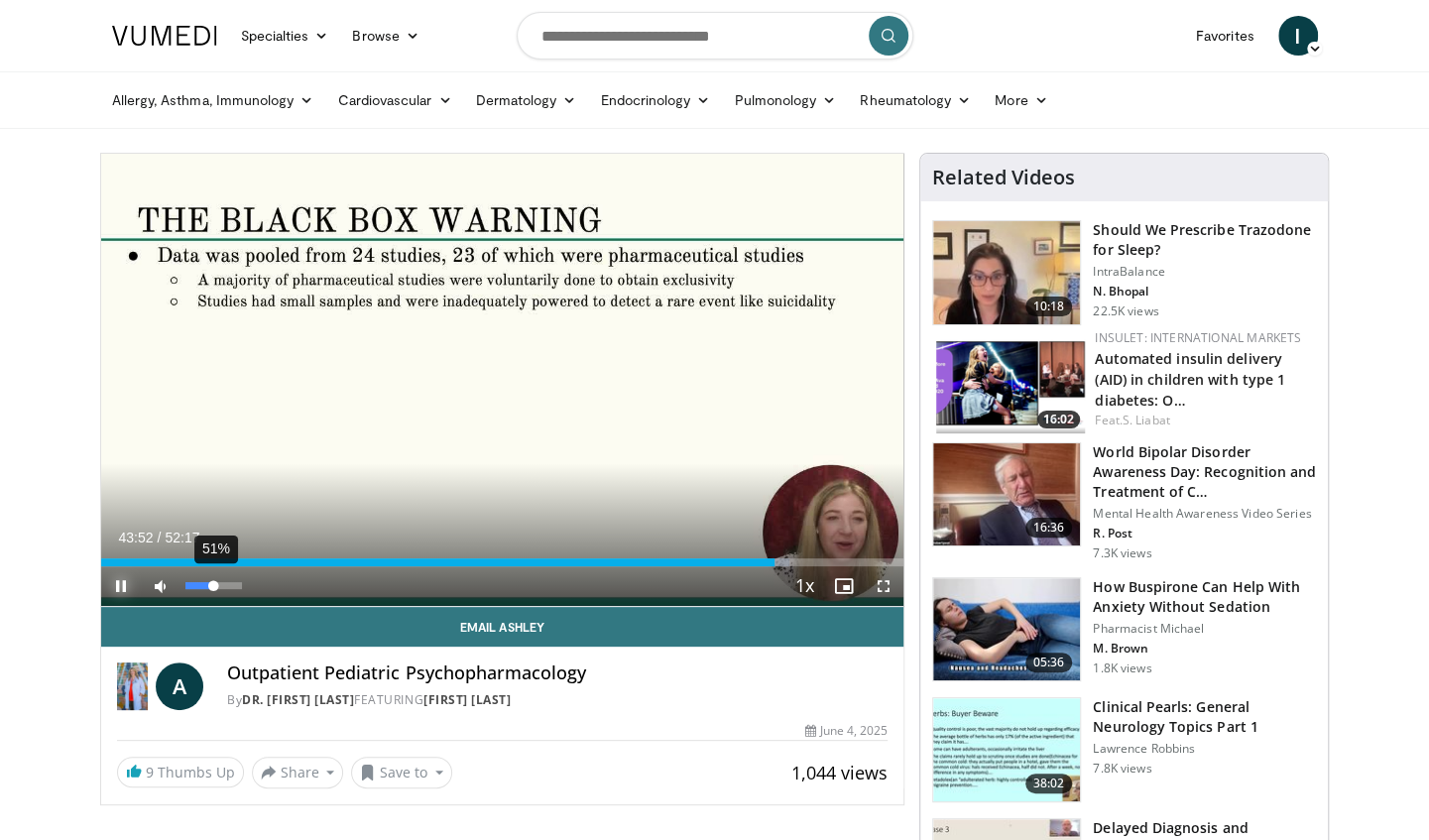 click at bounding box center [199, 585] 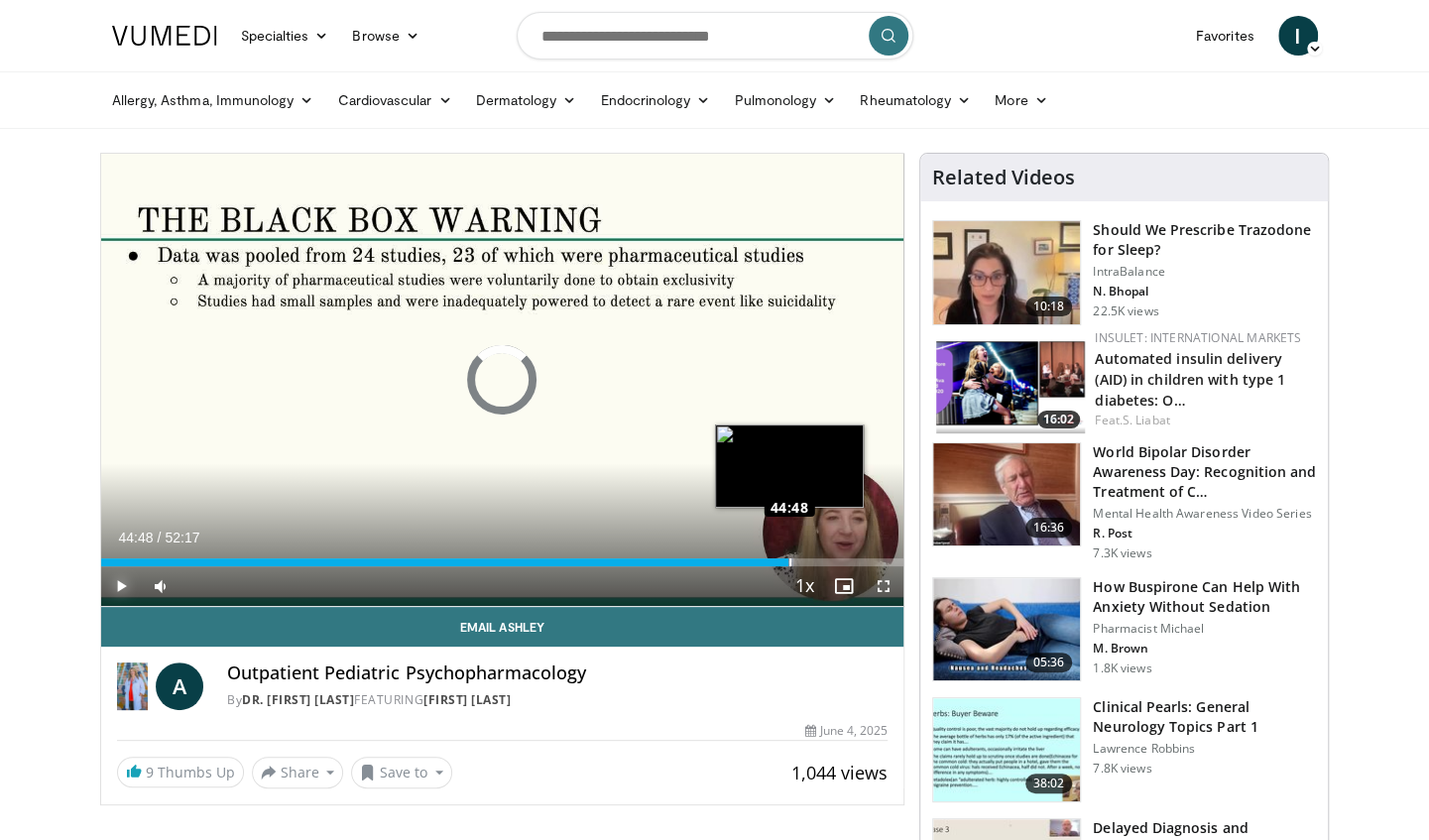 click on "Loaded :  86.30% 44:48 44:48" at bounding box center [503, 562] 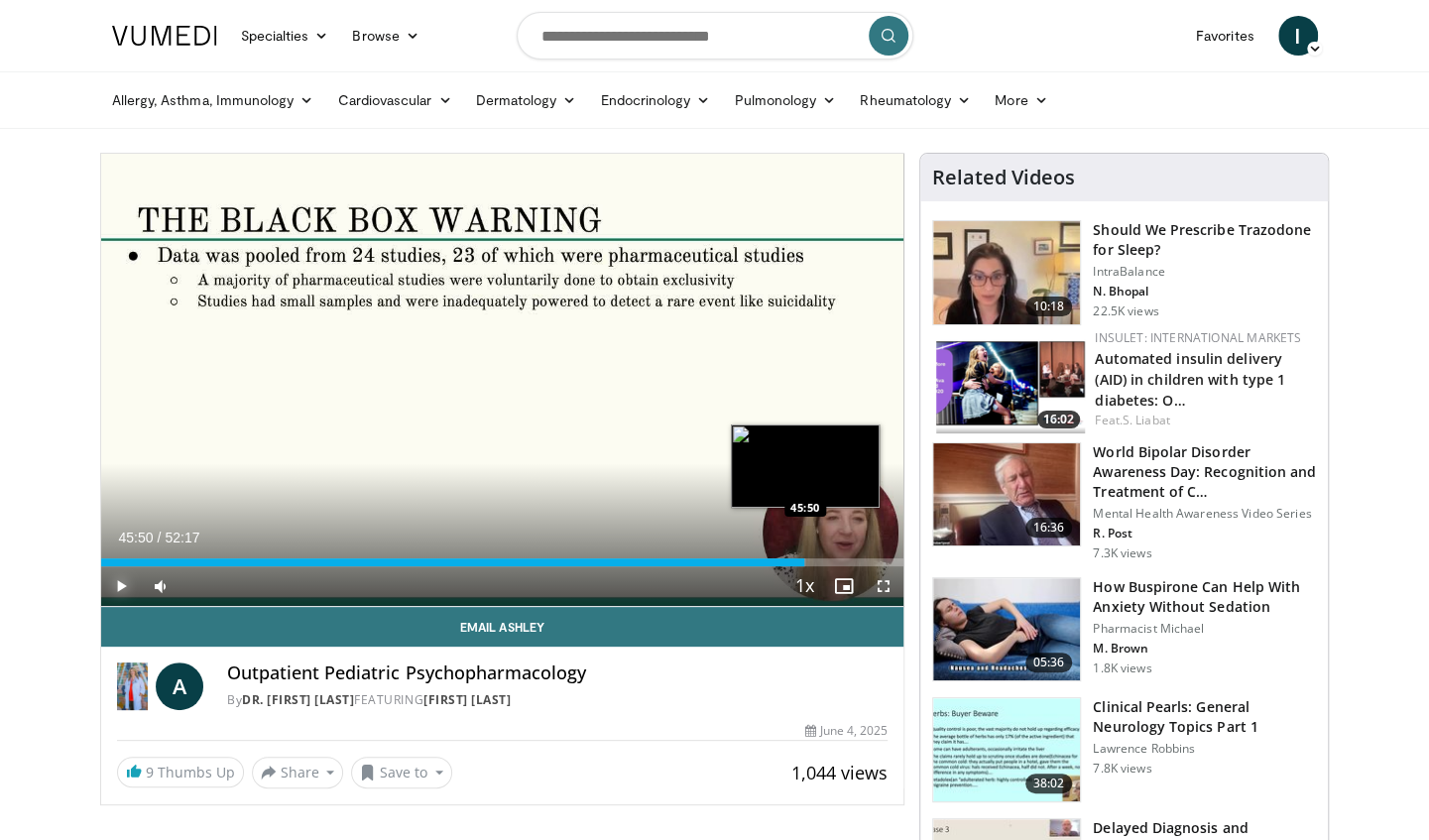 click at bounding box center (793, 562) 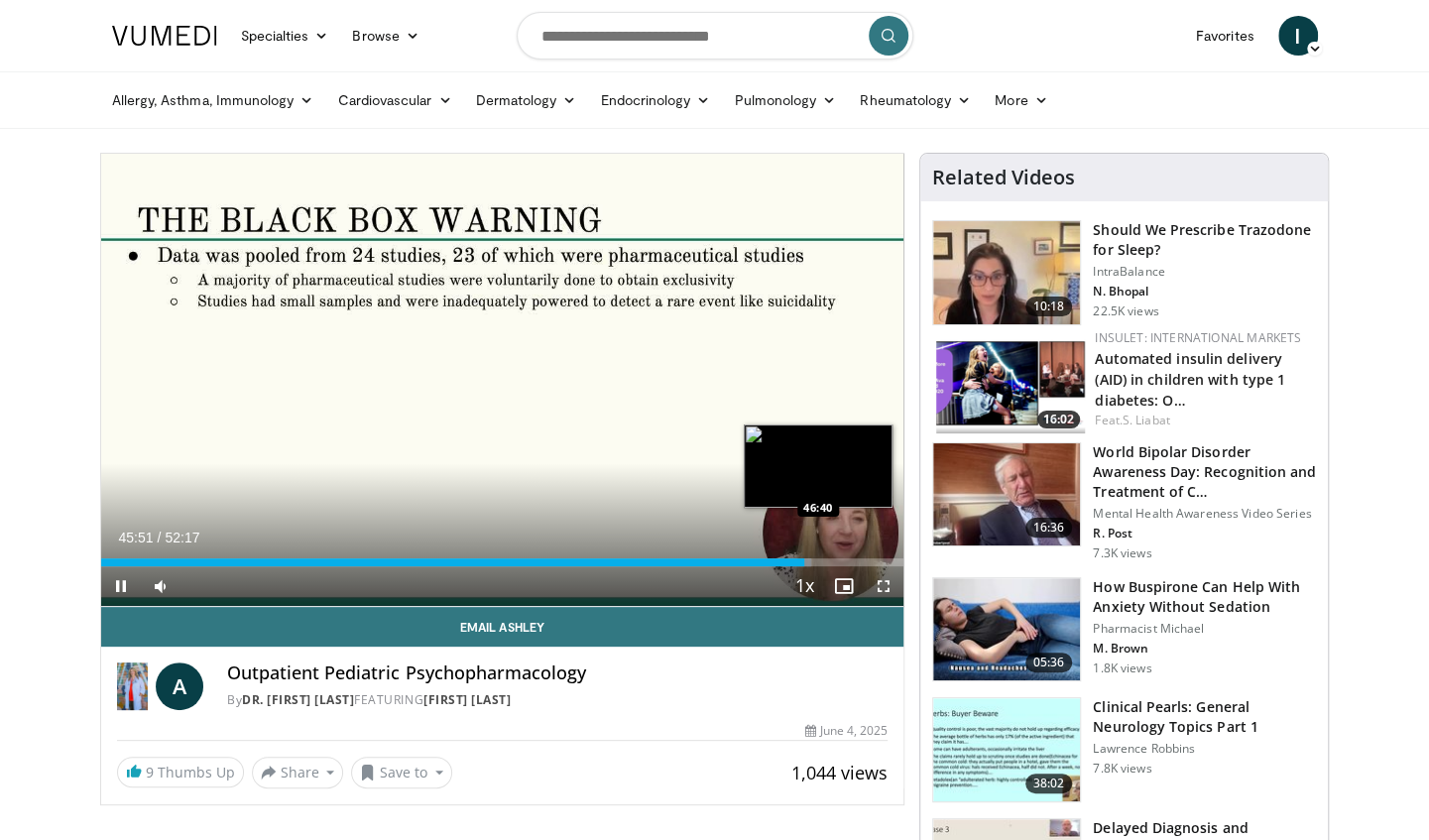 click on "**********" at bounding box center [503, 380] 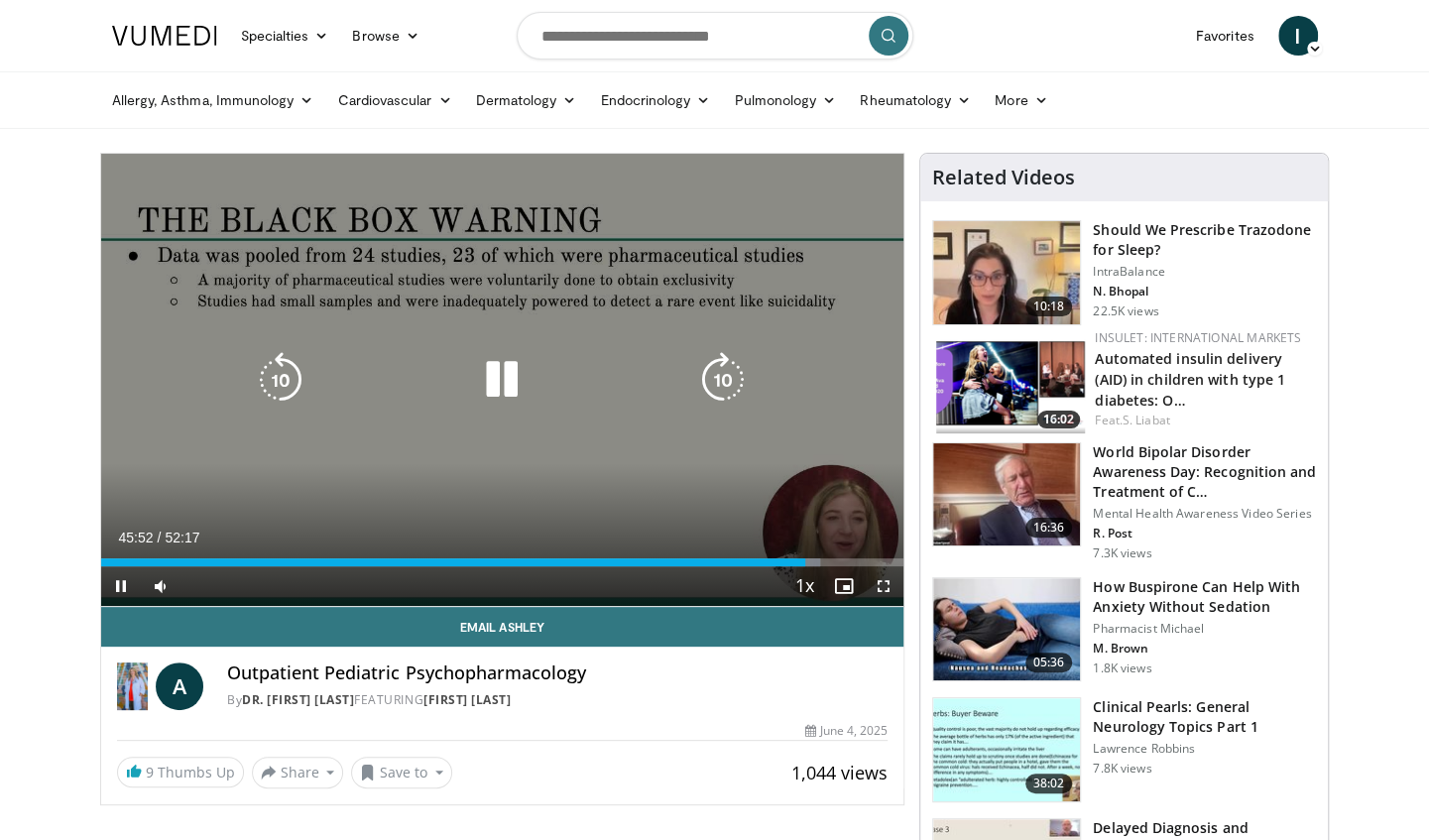 click on "Loaded :  89.64% 45:52 46:40" at bounding box center (503, 562) 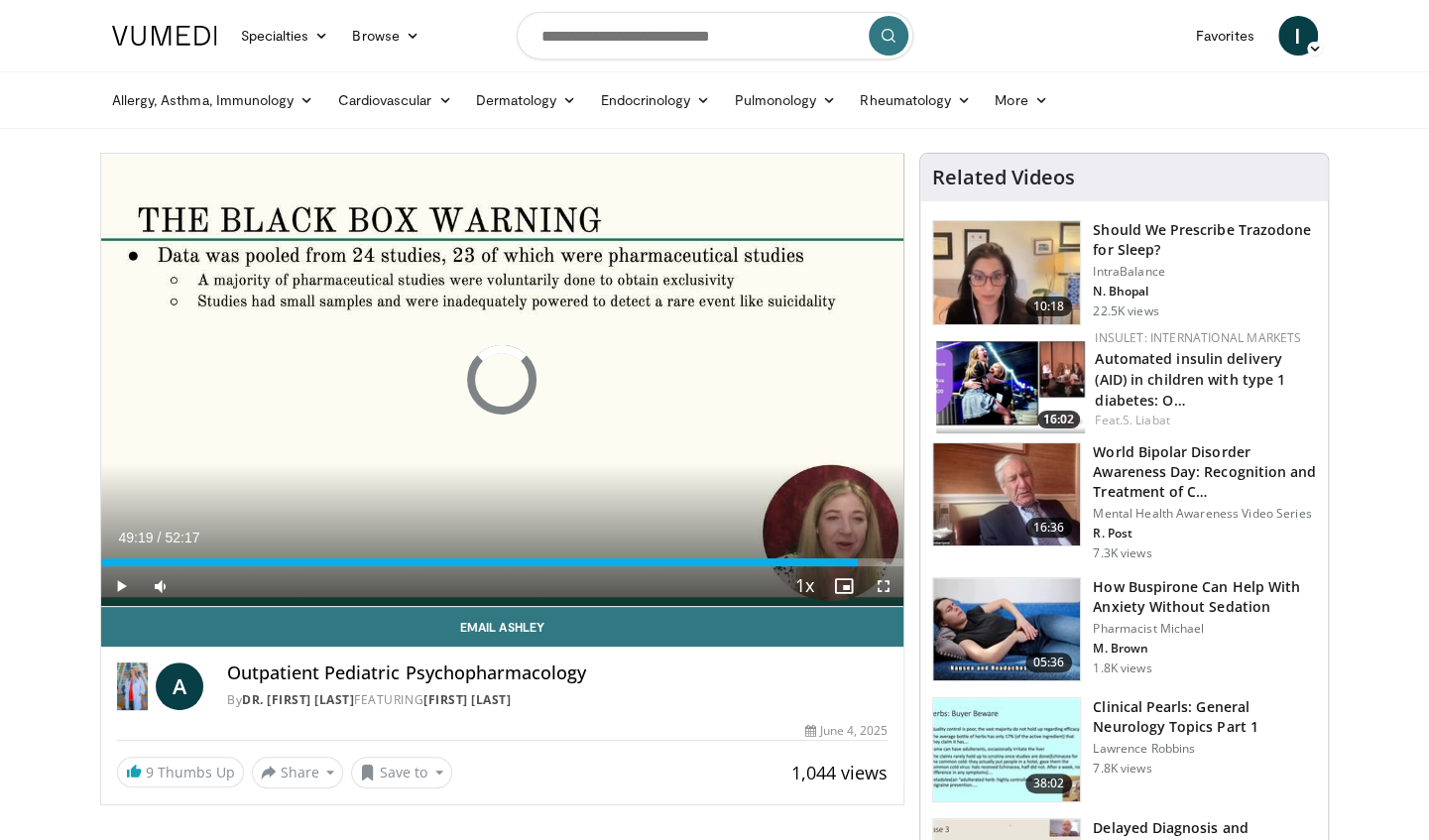 click on "Loaded :  0.00% 49:19 49:19" at bounding box center (503, 562) 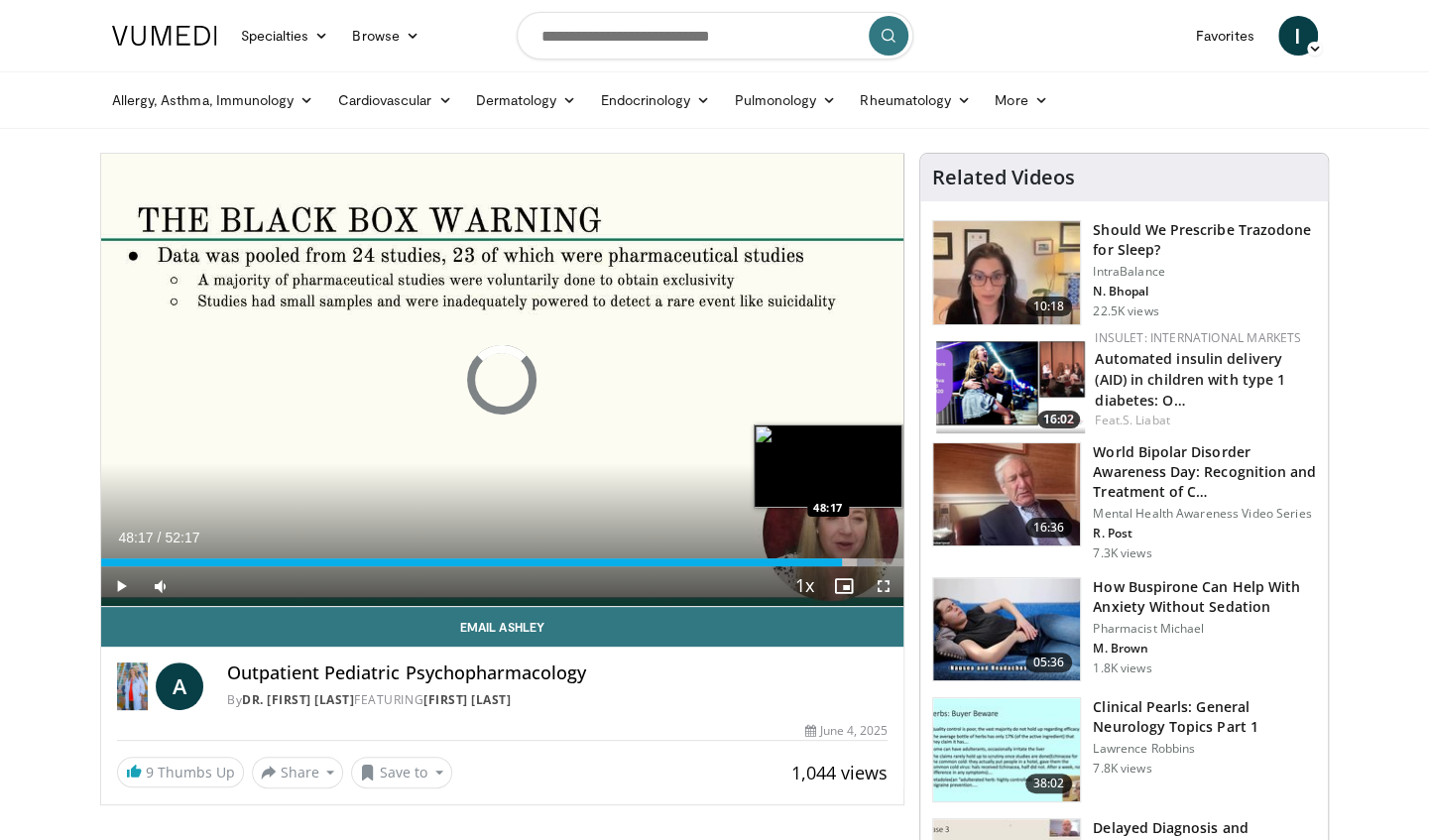 click on "49:24" at bounding box center [472, 562] 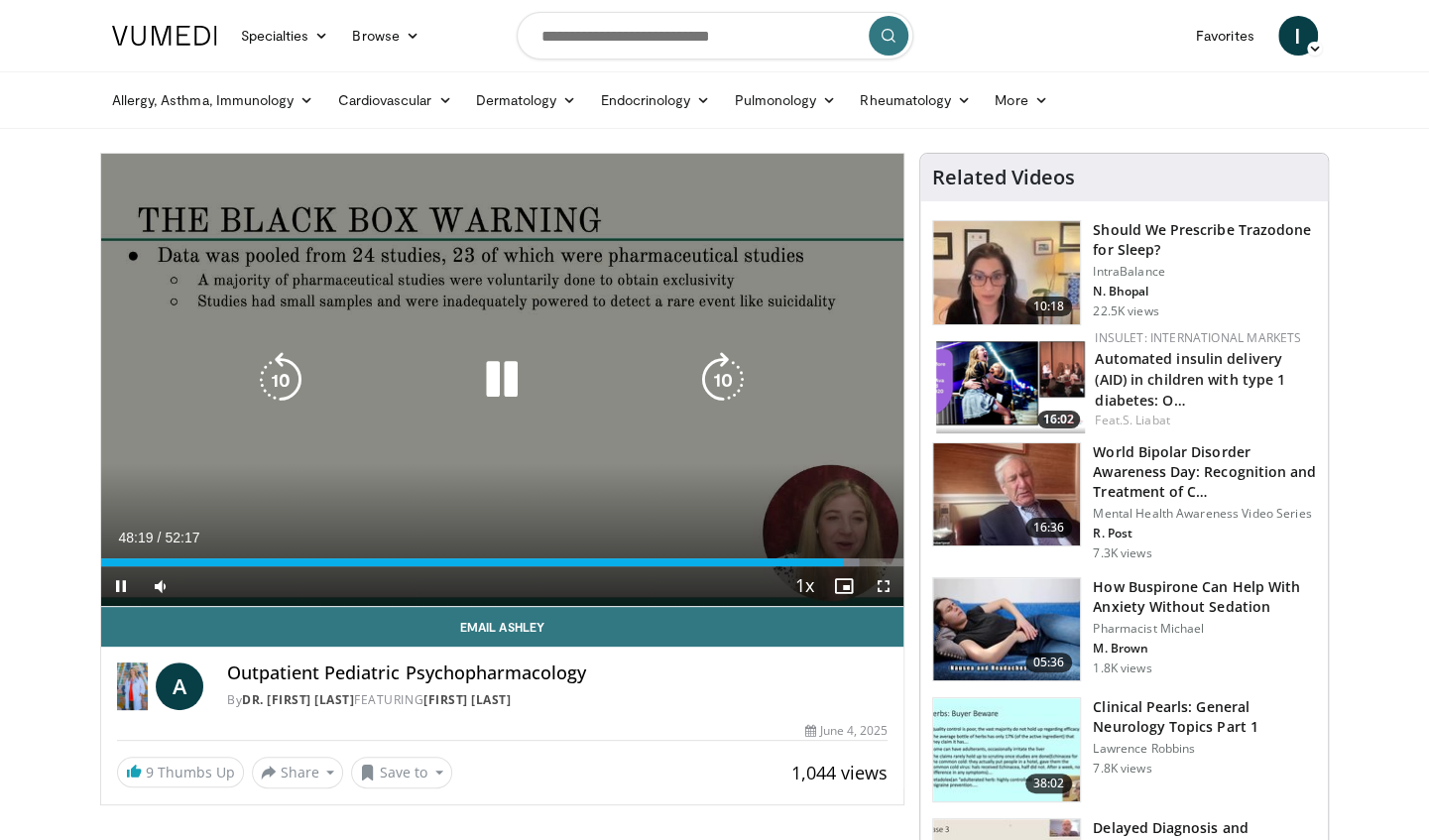 click on "48:19" at bounding box center [472, 562] 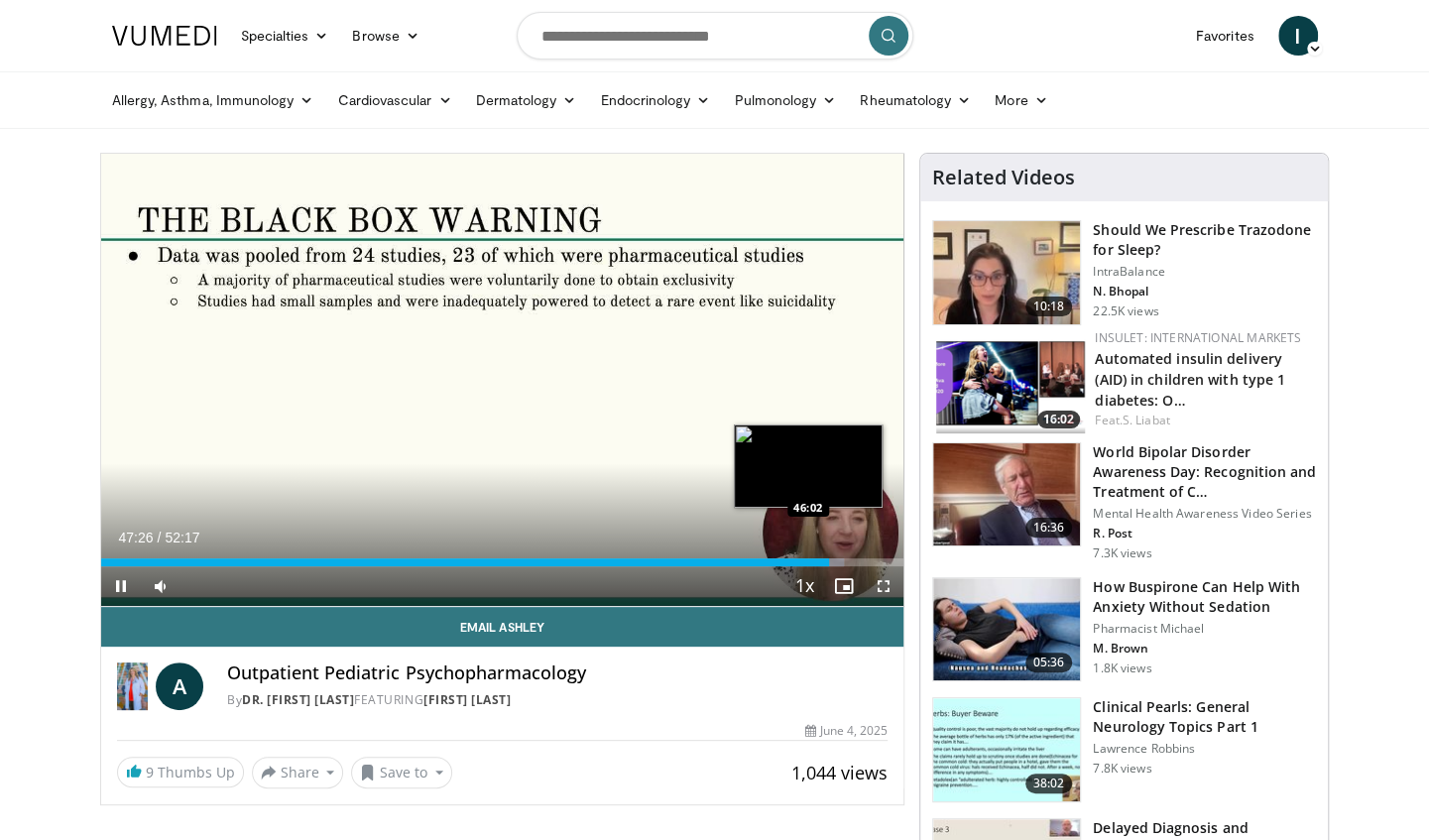 click on "47:26" at bounding box center [465, 562] 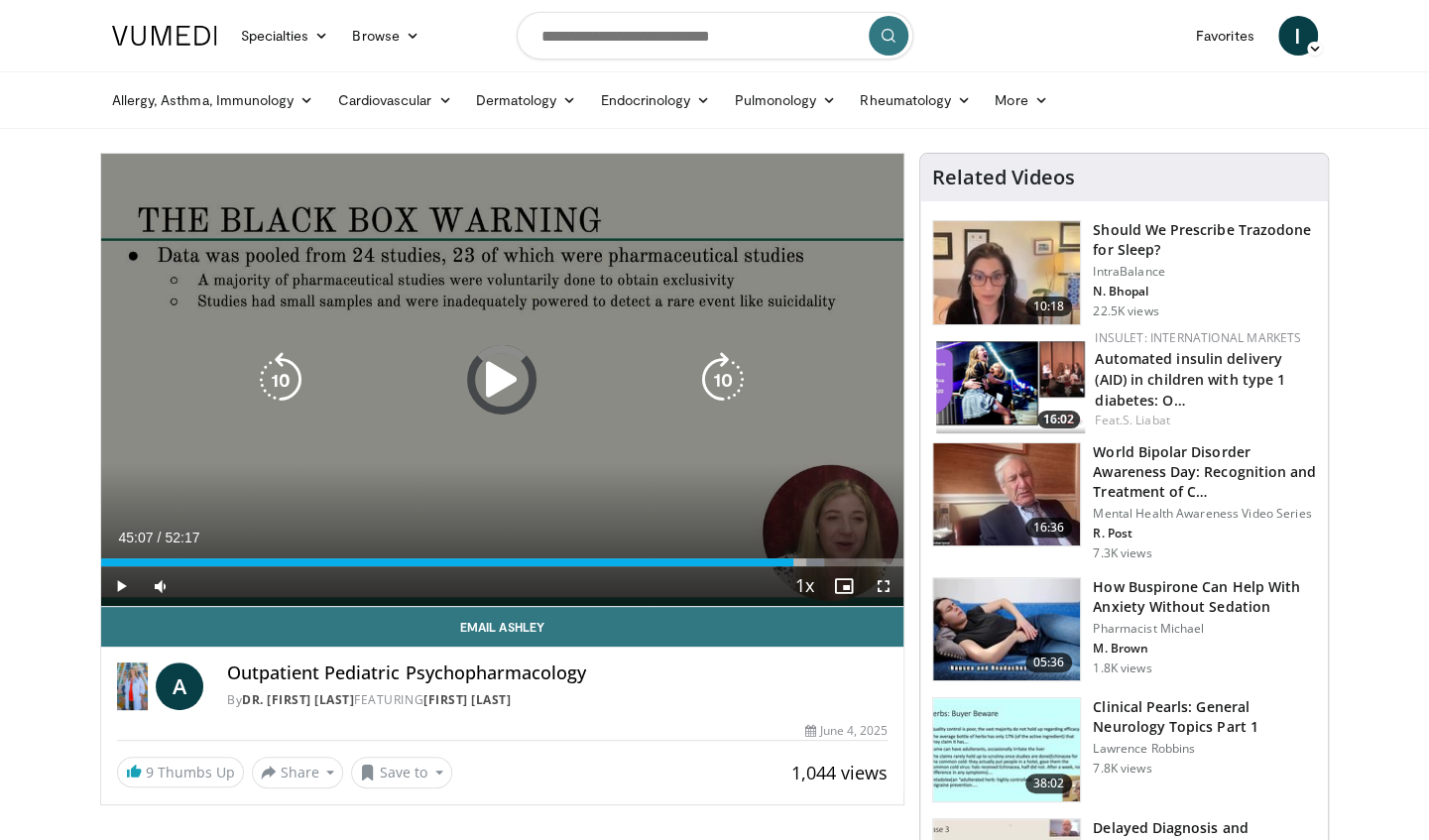click on "46:05" at bounding box center [447, 562] 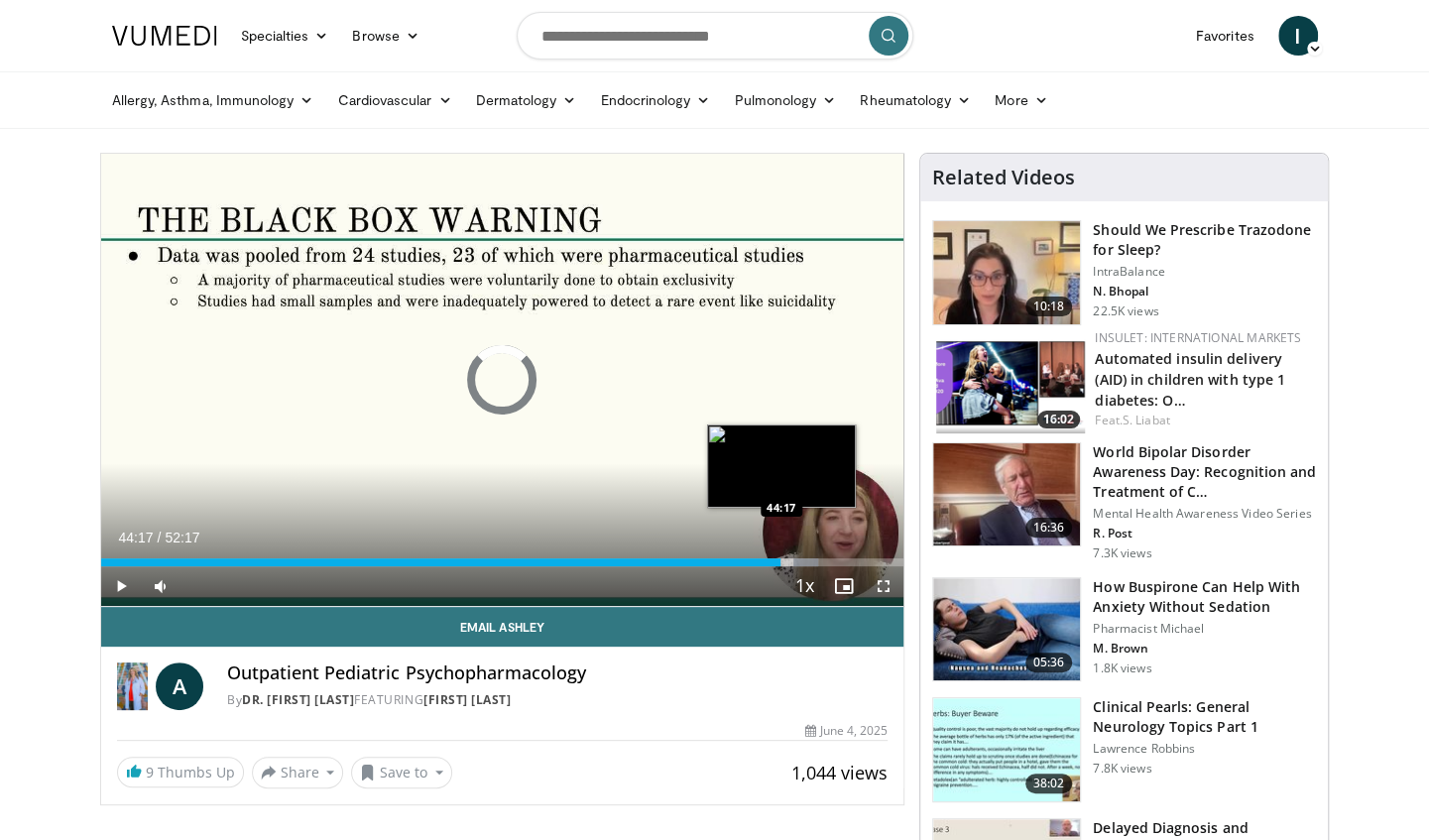 click on "Loaded :  89.32% 45:38 44:17" at bounding box center [503, 562] 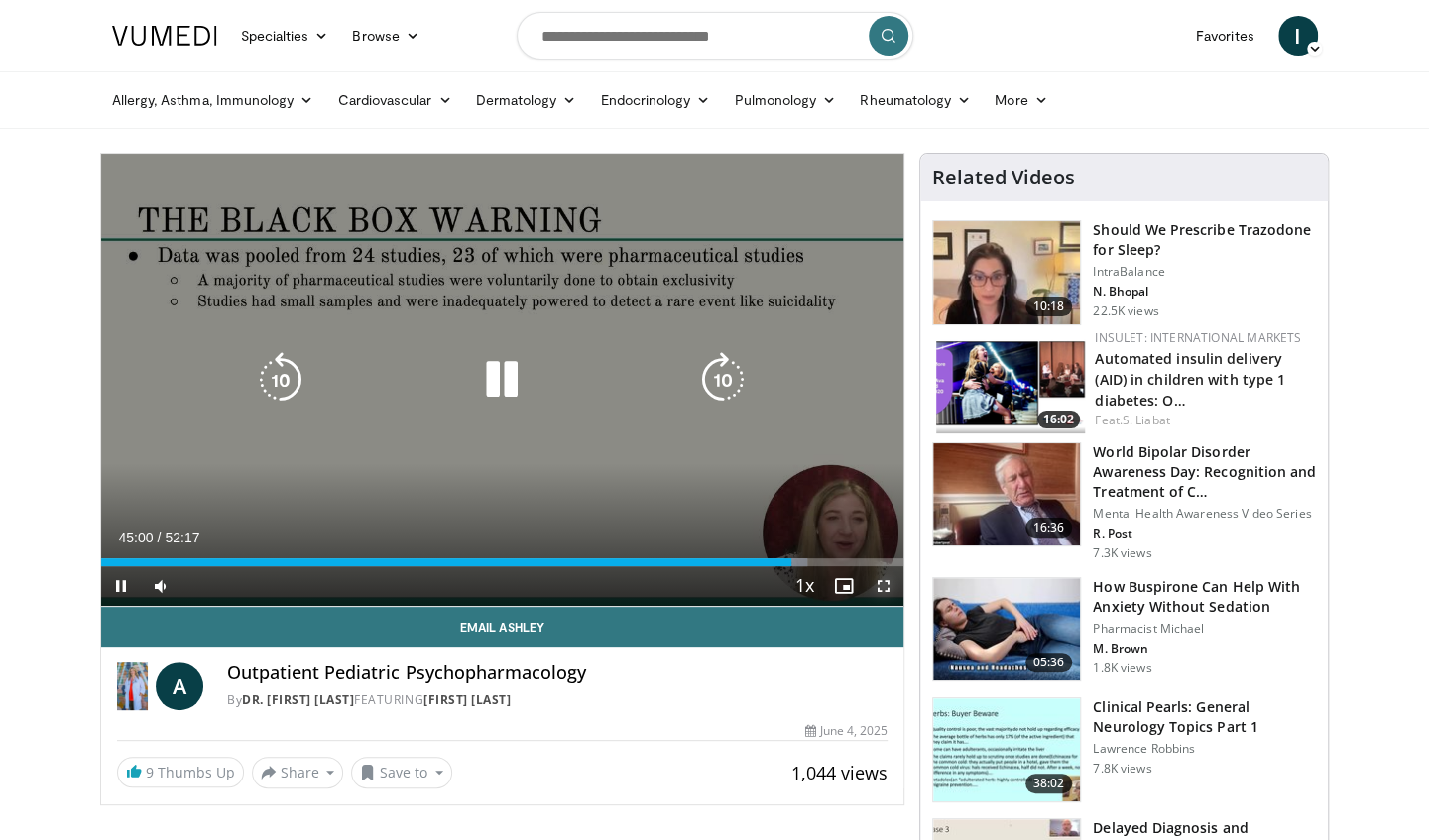 drag, startPoint x: 879, startPoint y: 584, endPoint x: 883, endPoint y: 687, distance: 103.0776 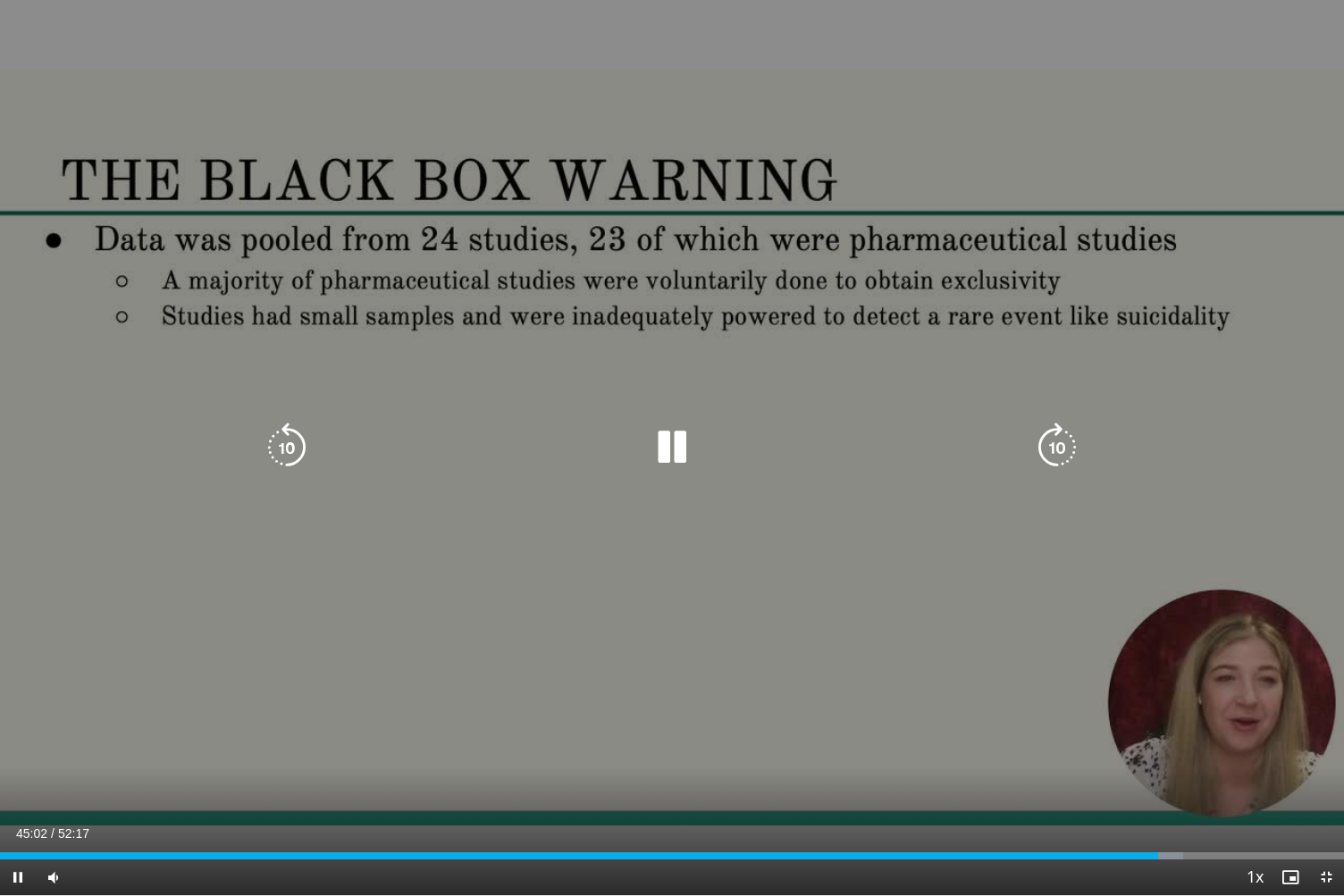 click on "10 seconds
Tap to unmute" at bounding box center [672, 448] 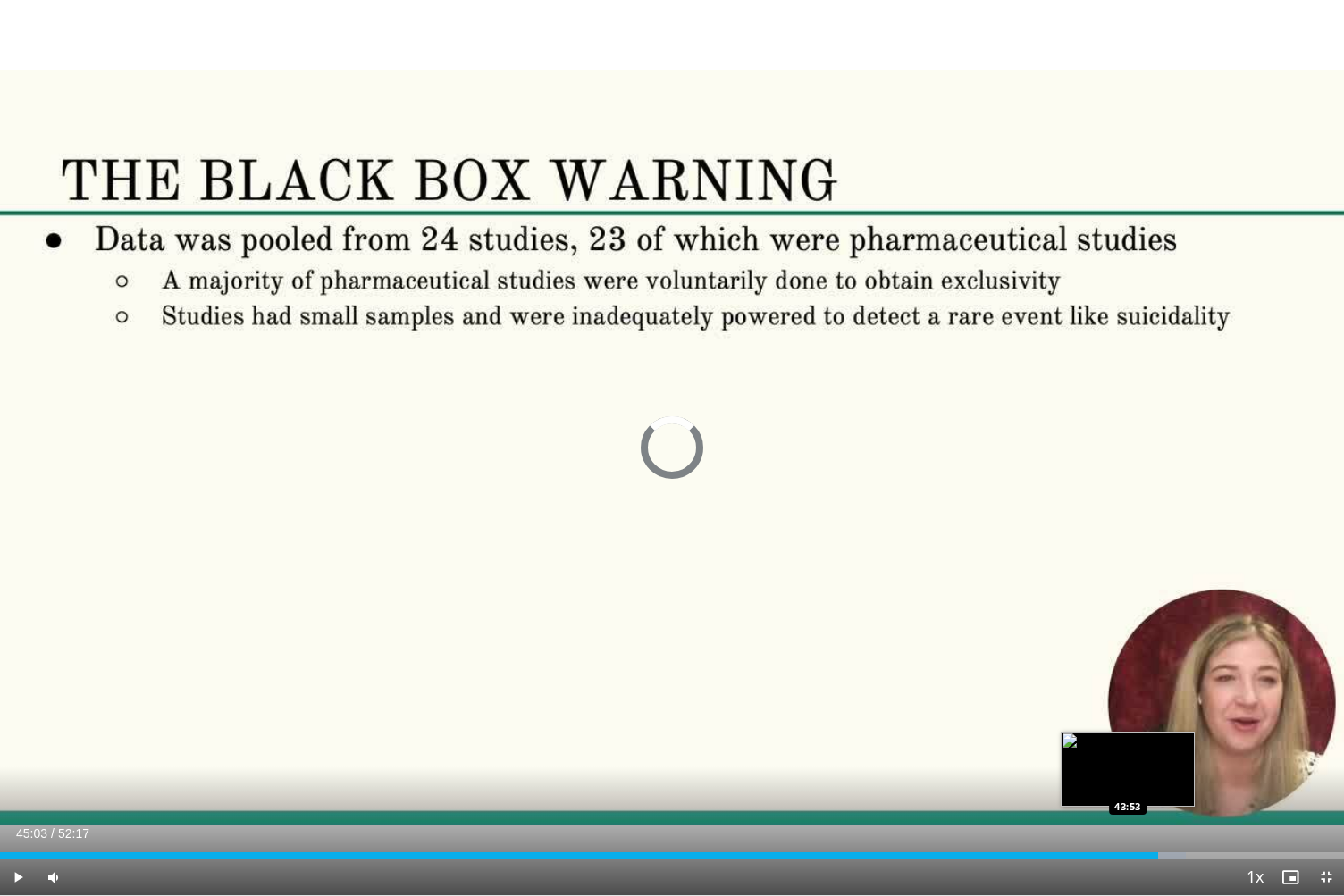 click on "45:03" at bounding box center (579, 856) 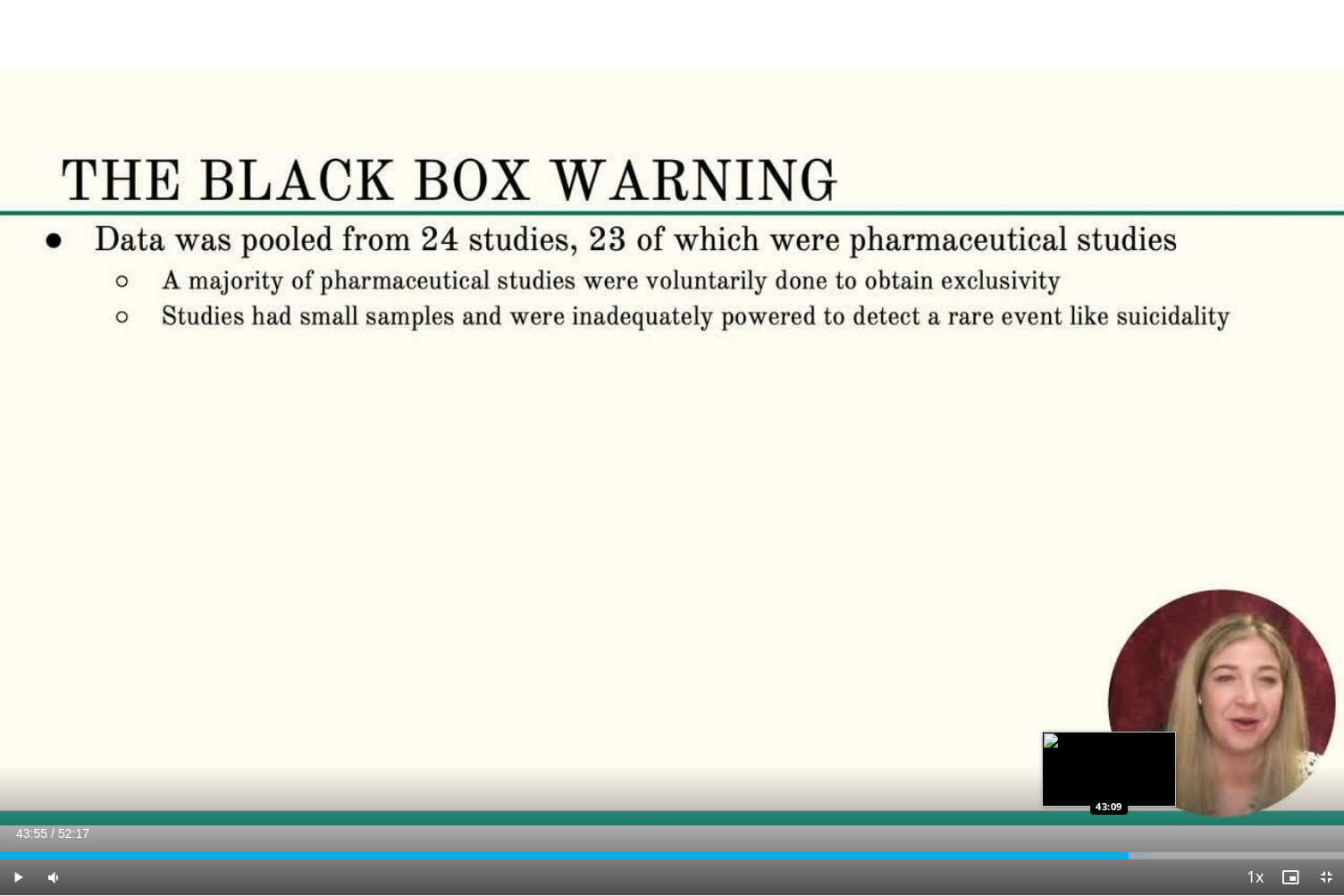 click on "43:55" at bounding box center [564, 856] 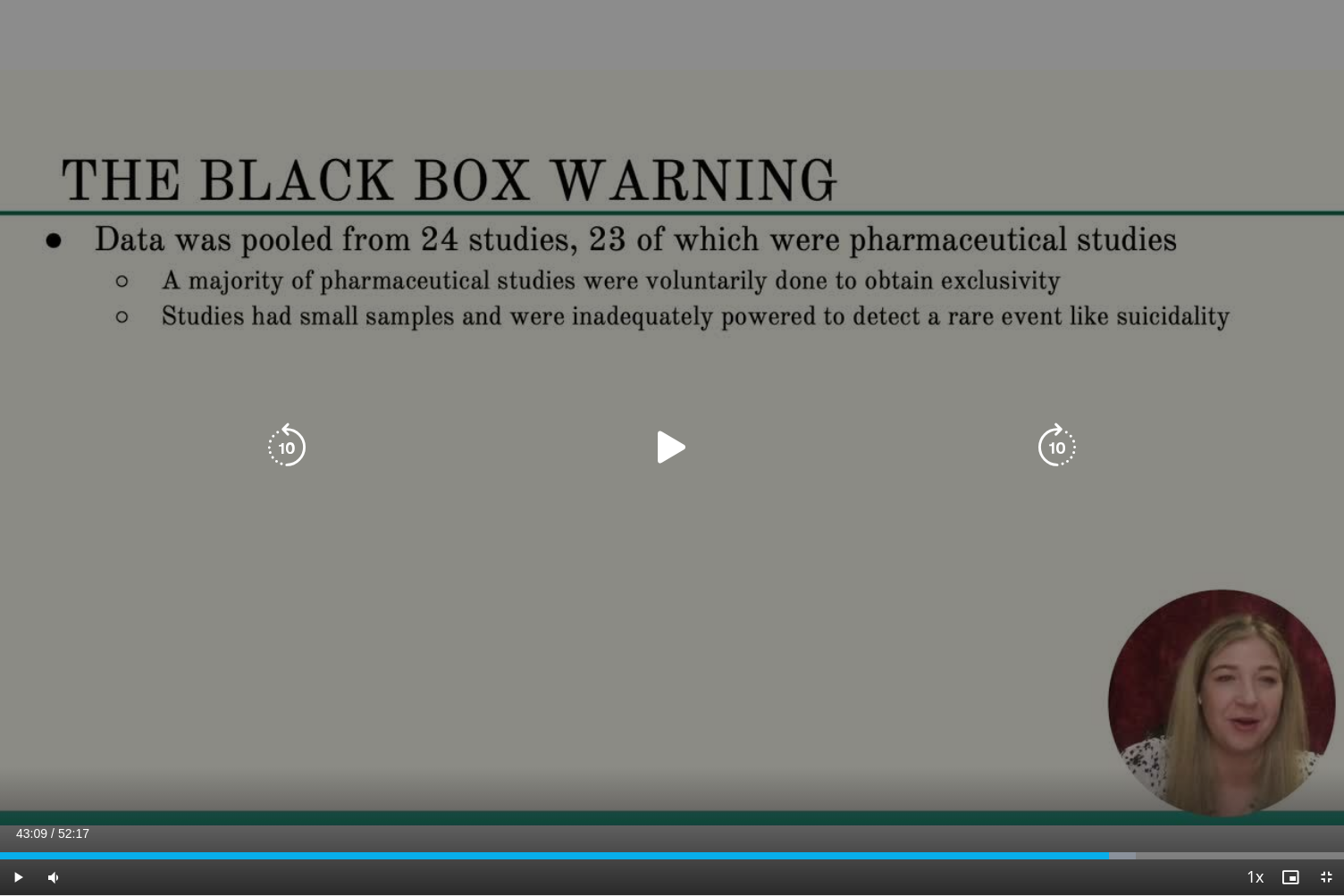 click on "10 seconds
Tap to unmute" at bounding box center [672, 448] 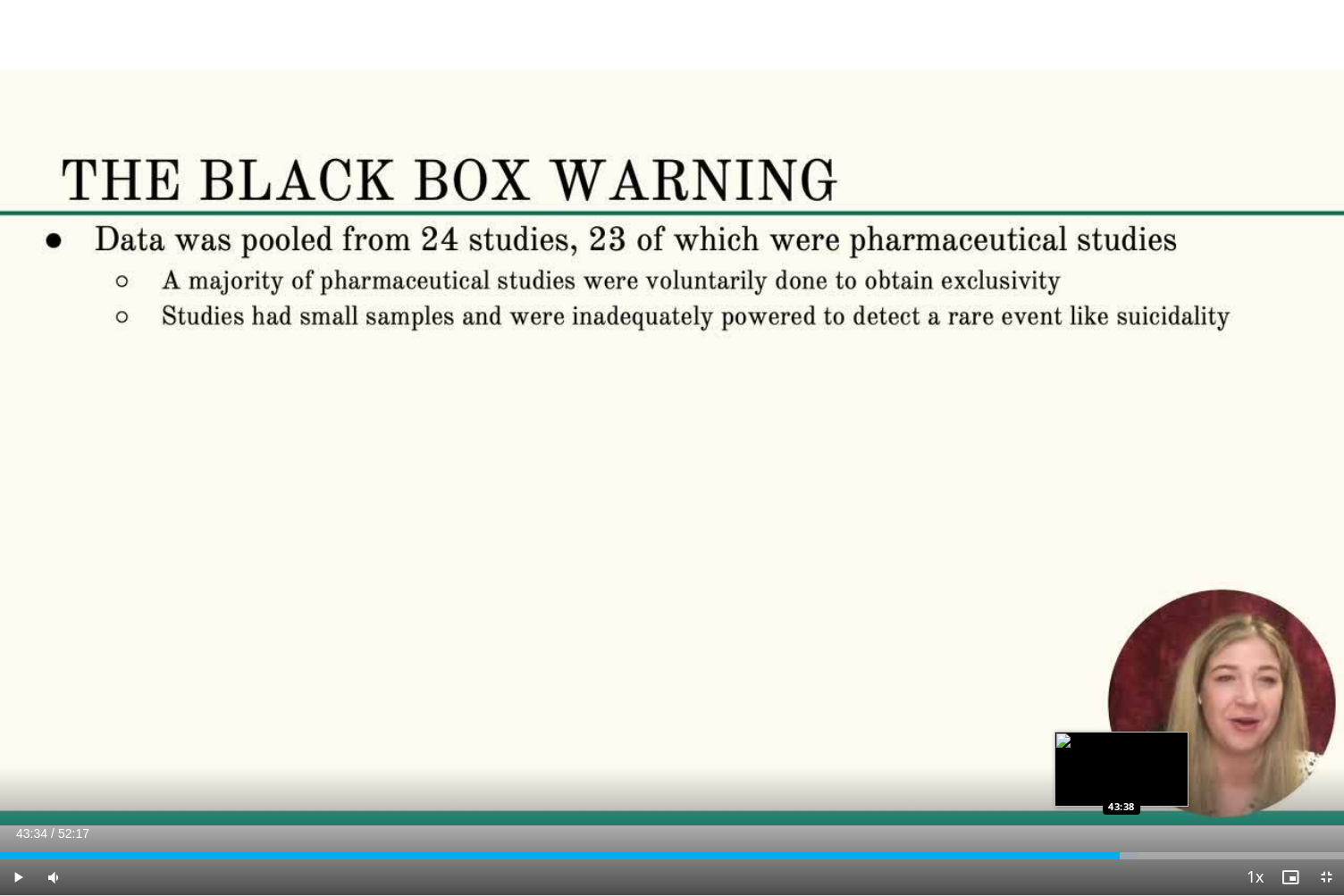 click at bounding box center [1123, 856] 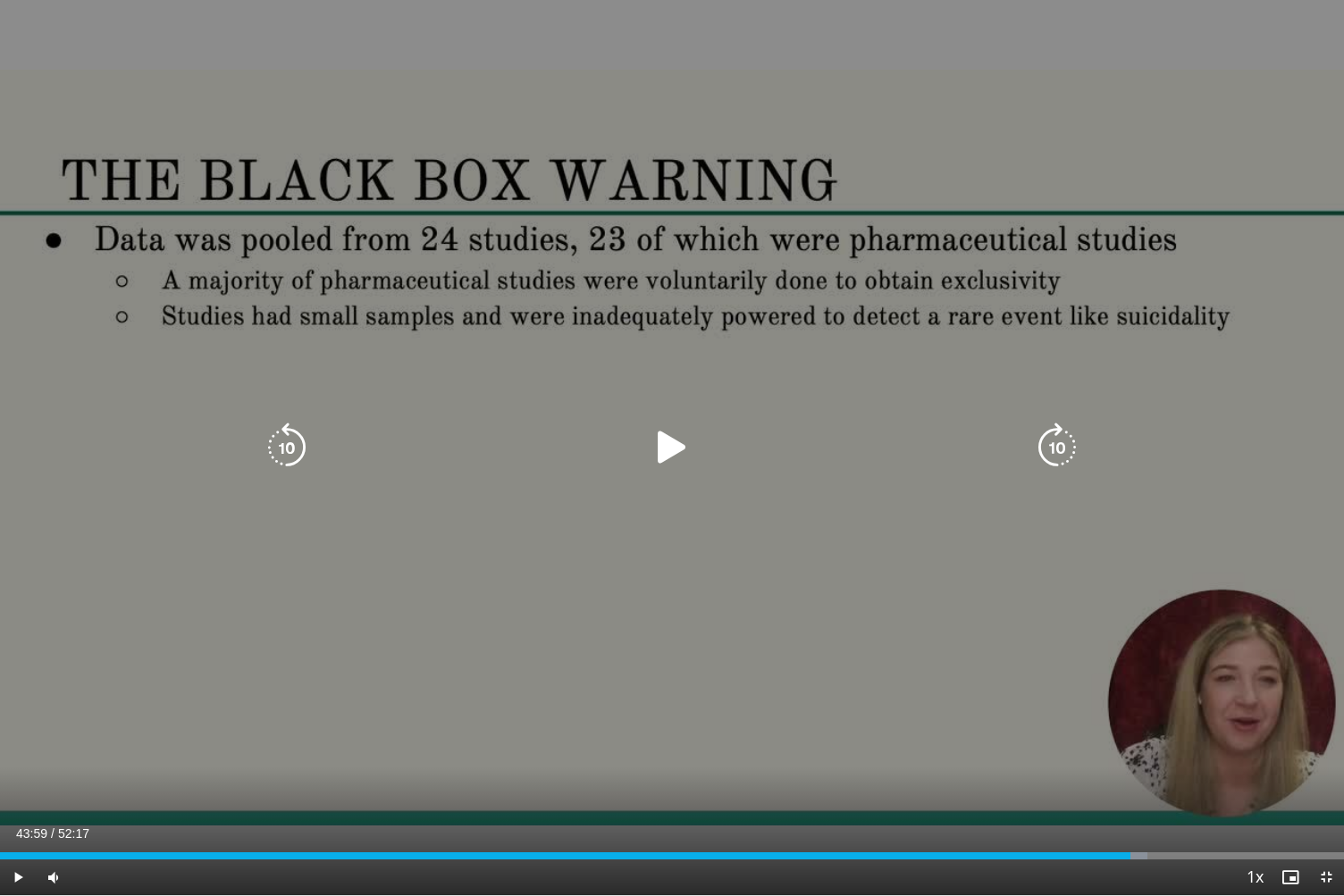 click on "Loaded :  85.35% 43:59 43:53" at bounding box center [672, 856] 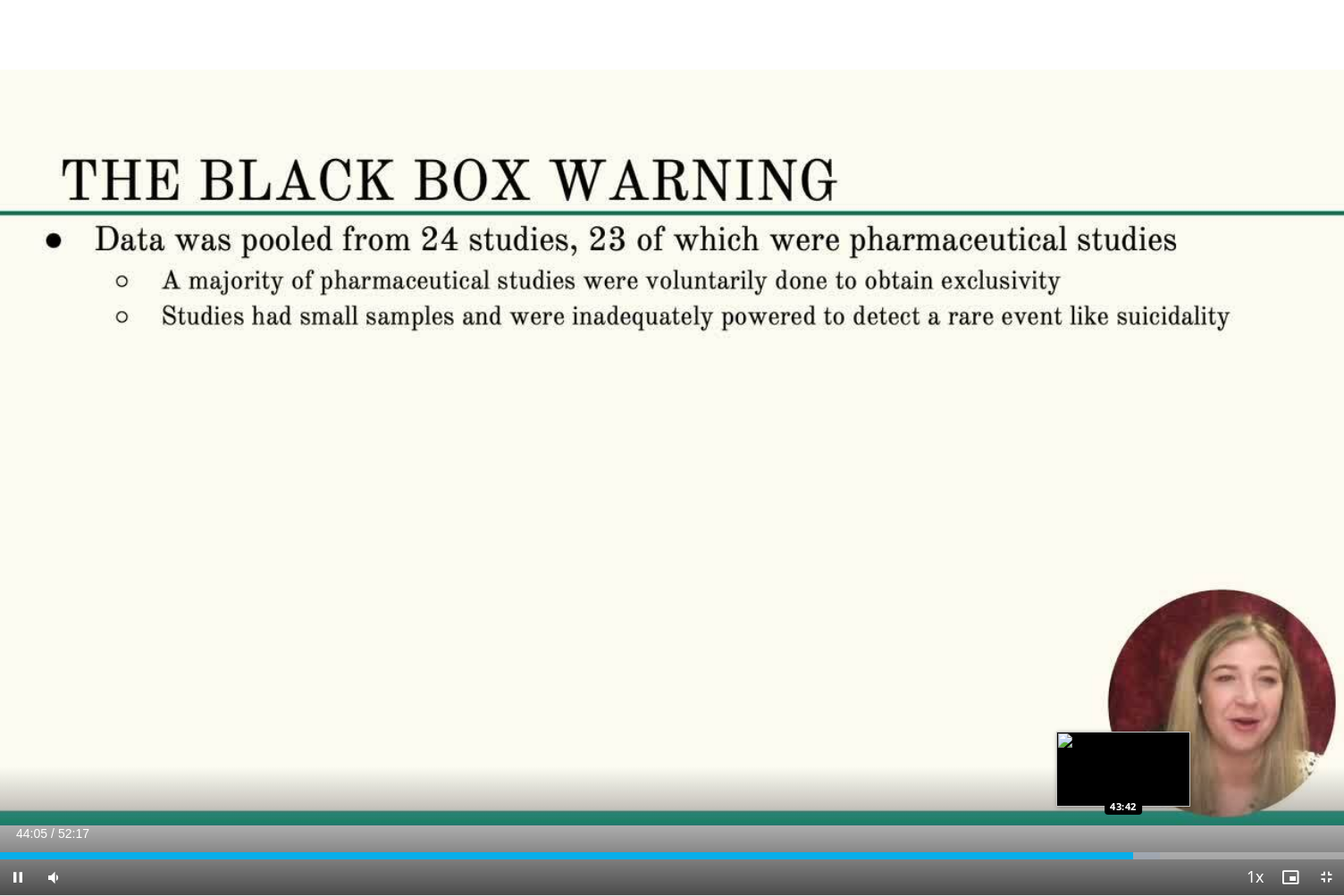 click on "Loaded :  86.30% 44:05 43:42" at bounding box center (672, 850) 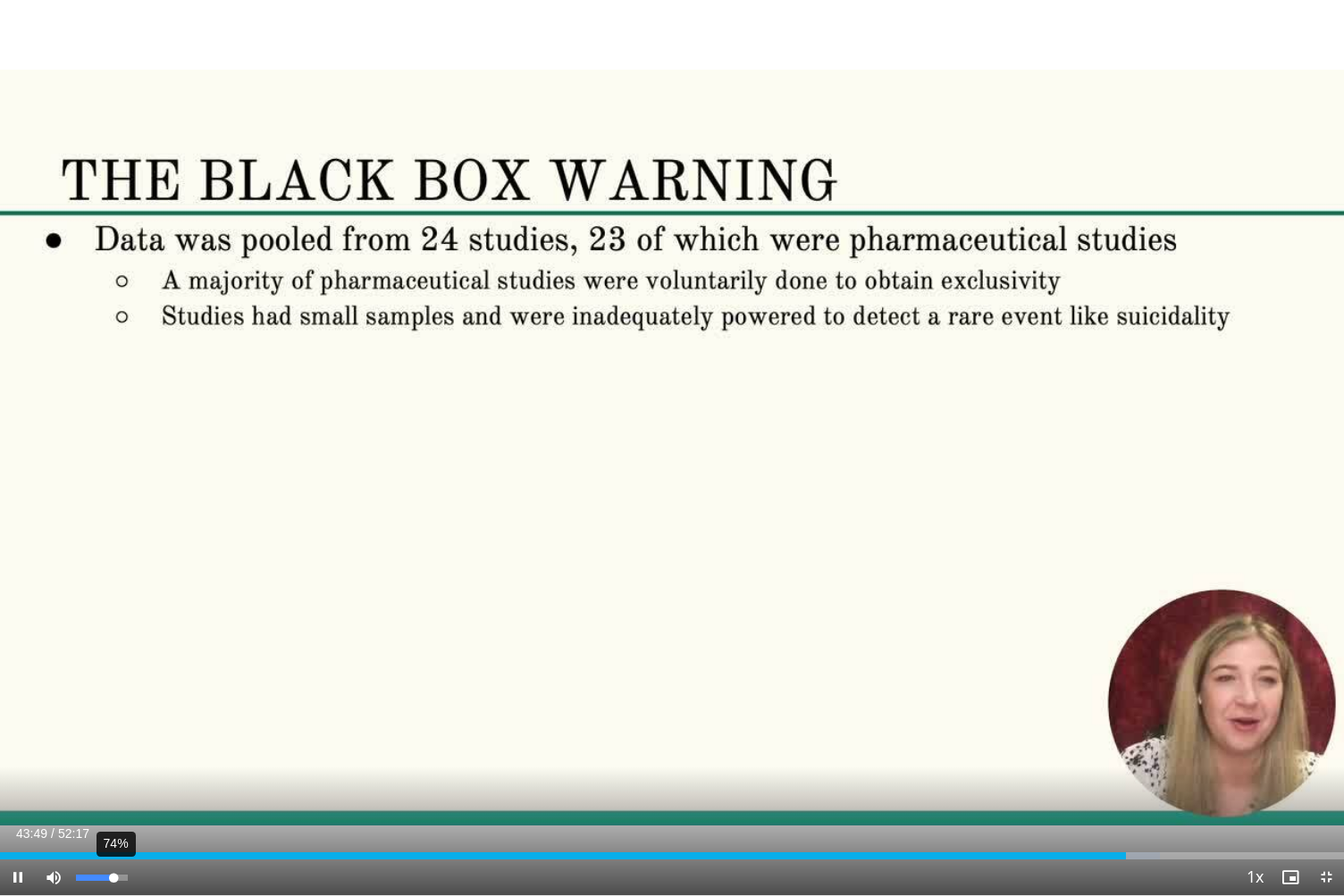 click on "74%" at bounding box center [101, 877] 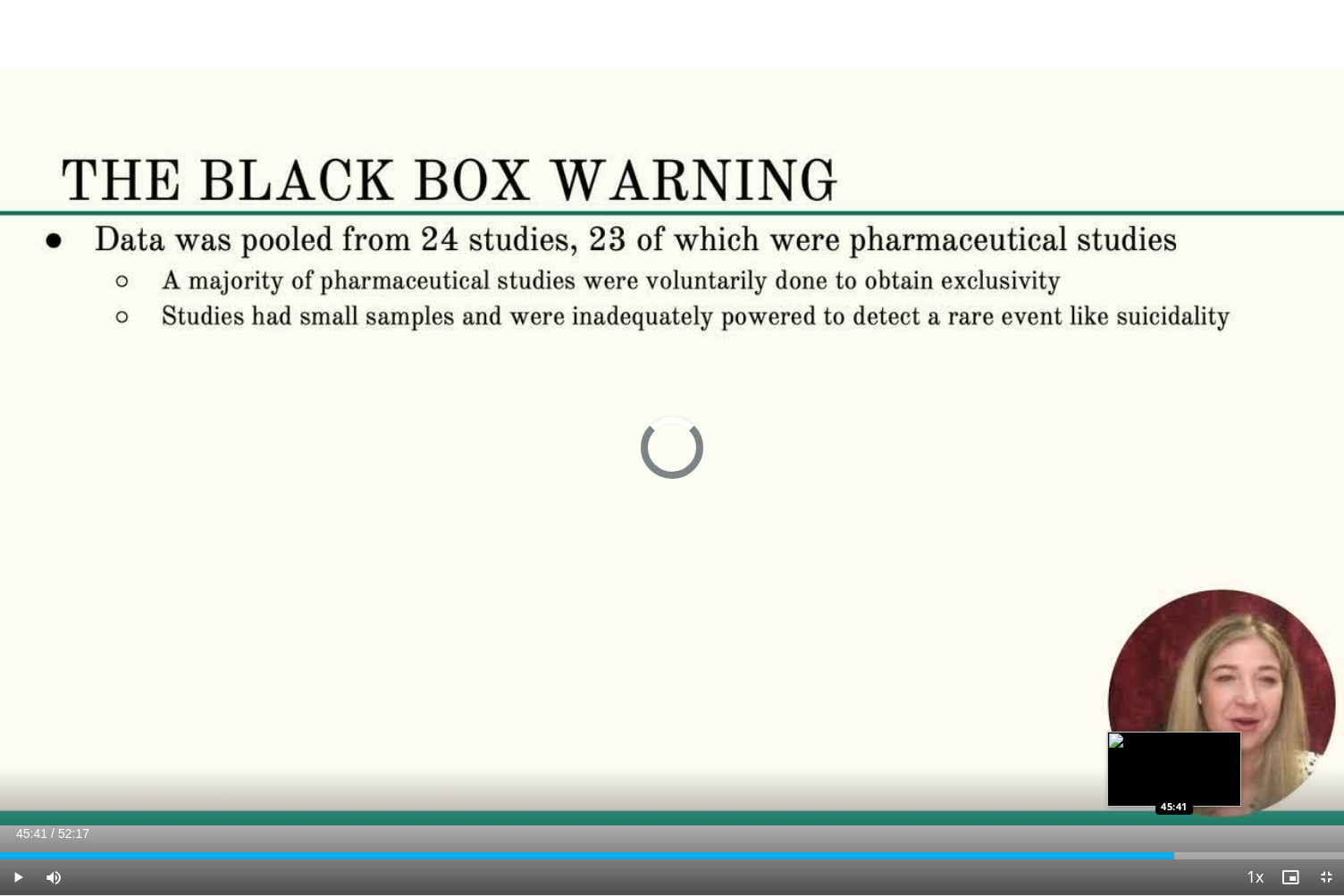 click on "Loaded :  0.00% 45:41 45:41" at bounding box center (672, 856) 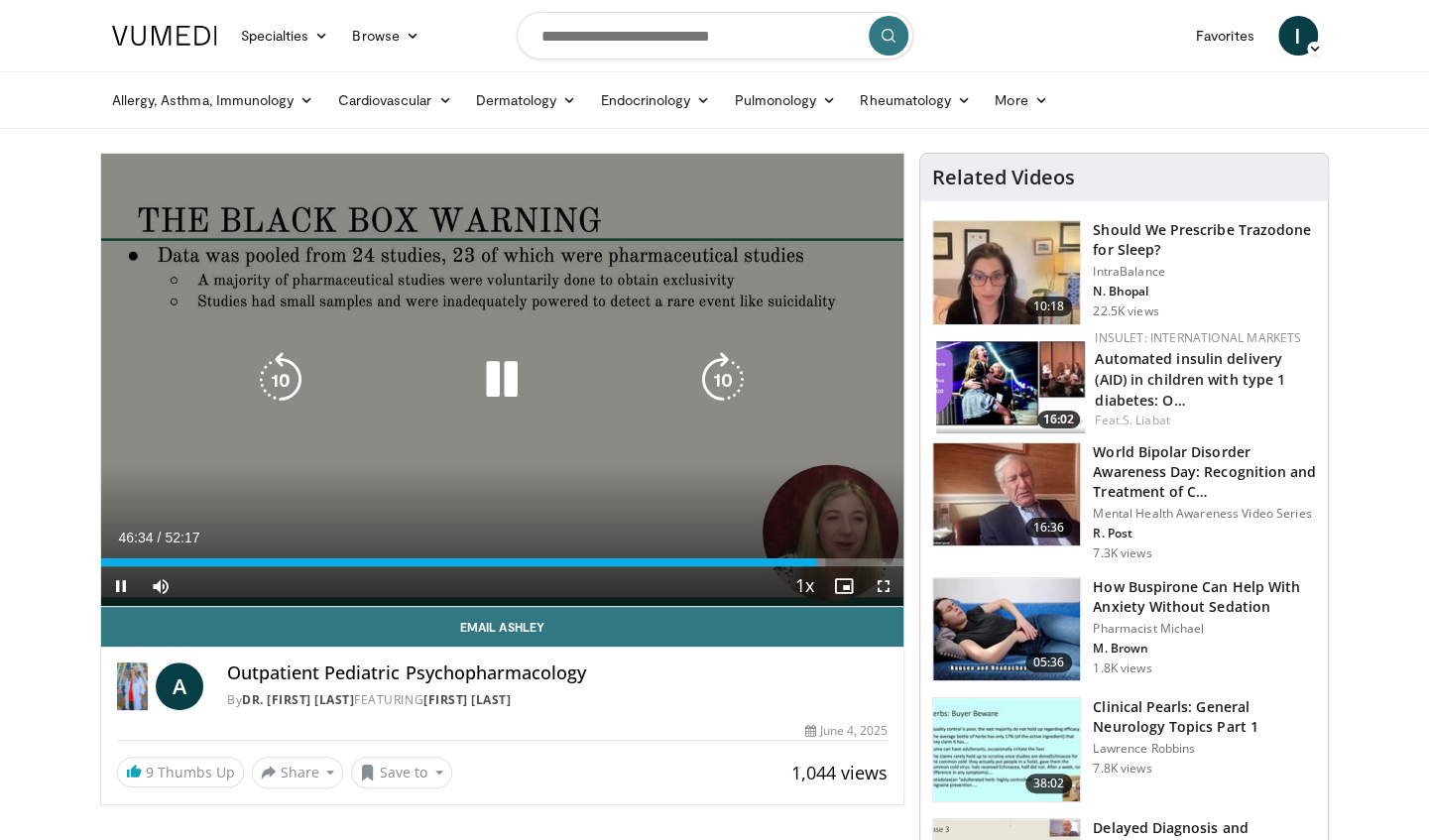 click on "10 seconds
Tap to unmute" at bounding box center (503, 380) 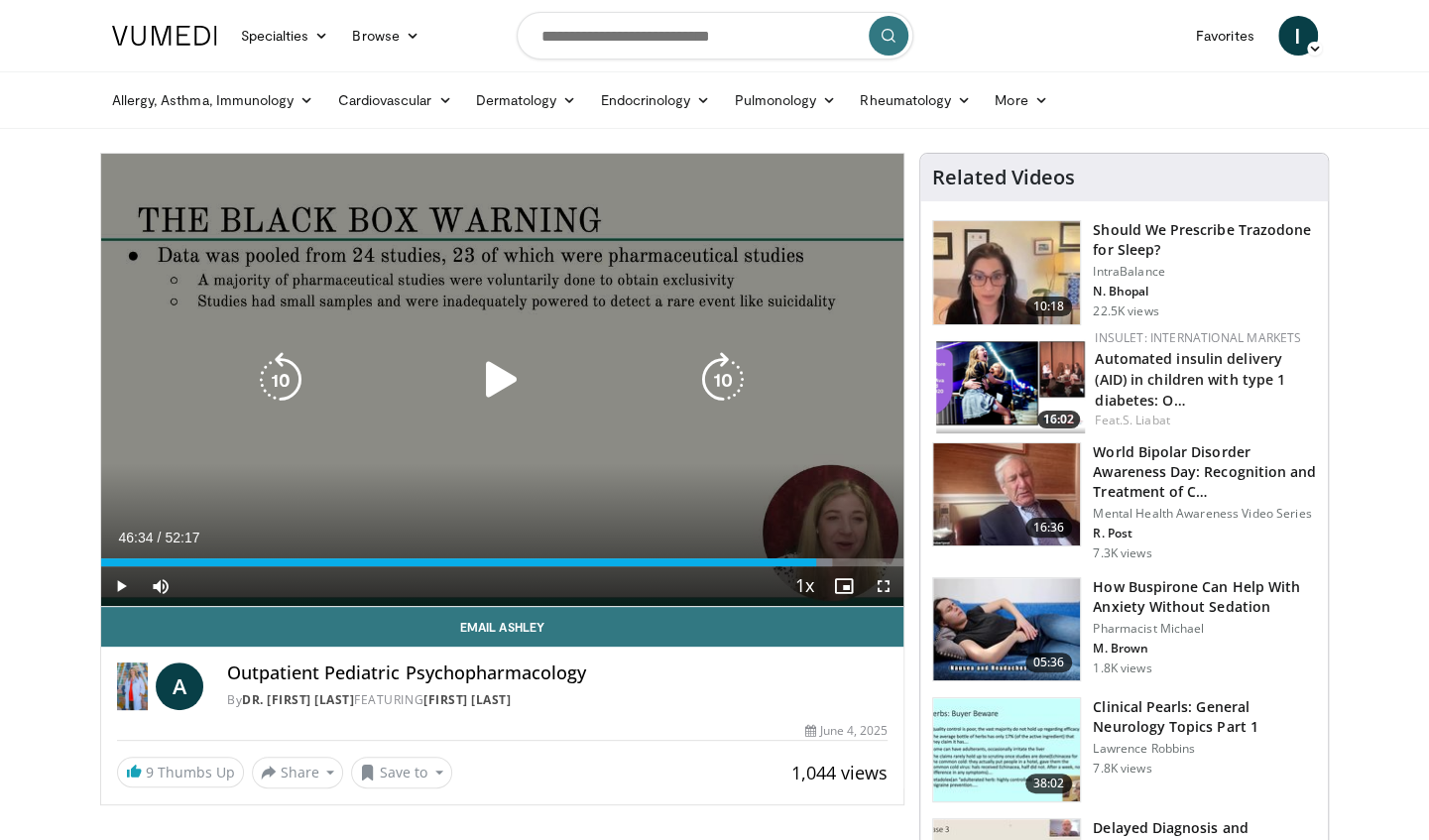 drag, startPoint x: 478, startPoint y: 364, endPoint x: 522, endPoint y: 391, distance: 51.62364 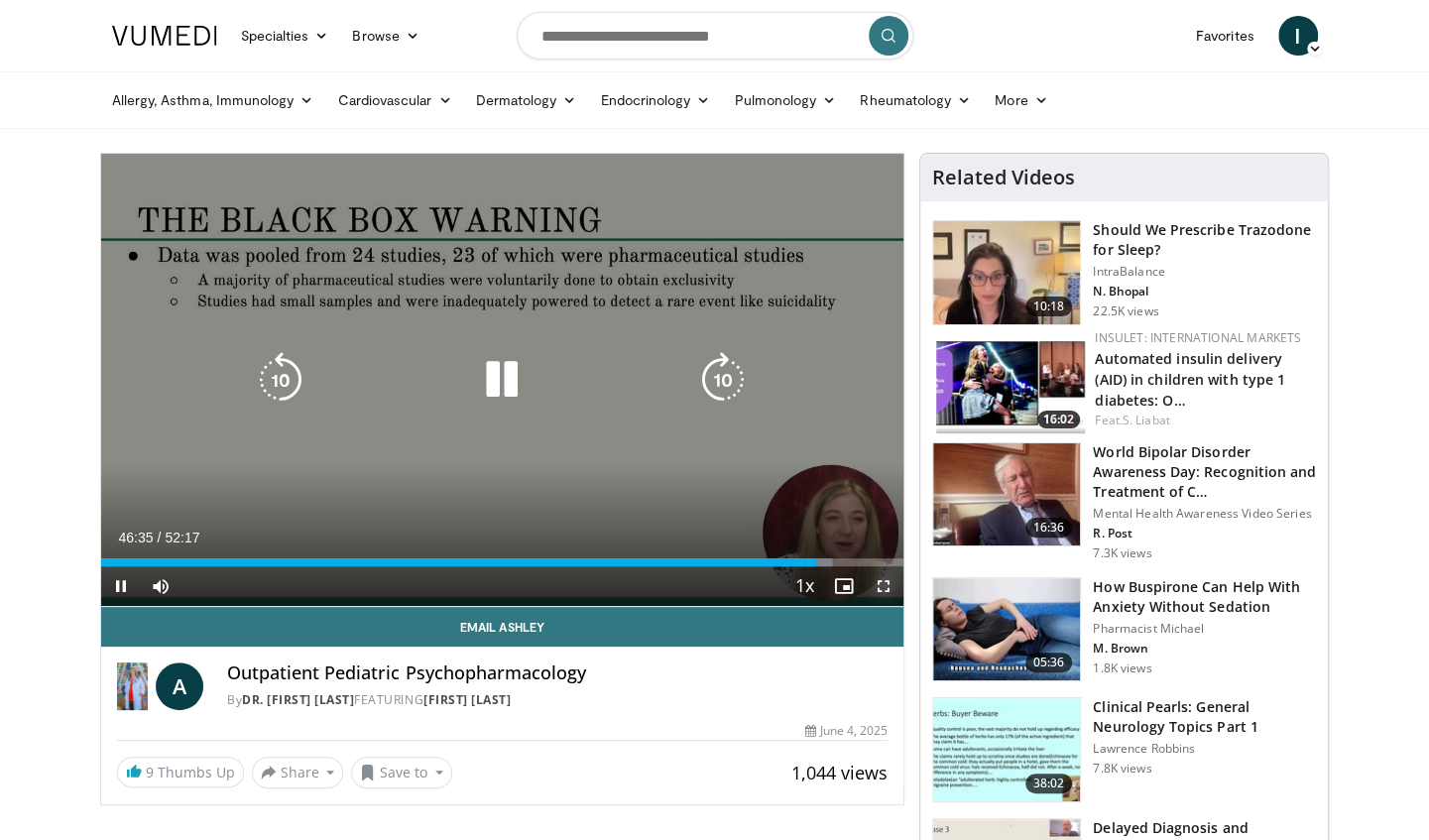 drag, startPoint x: 888, startPoint y: 584, endPoint x: 892, endPoint y: 687, distance: 103.0776 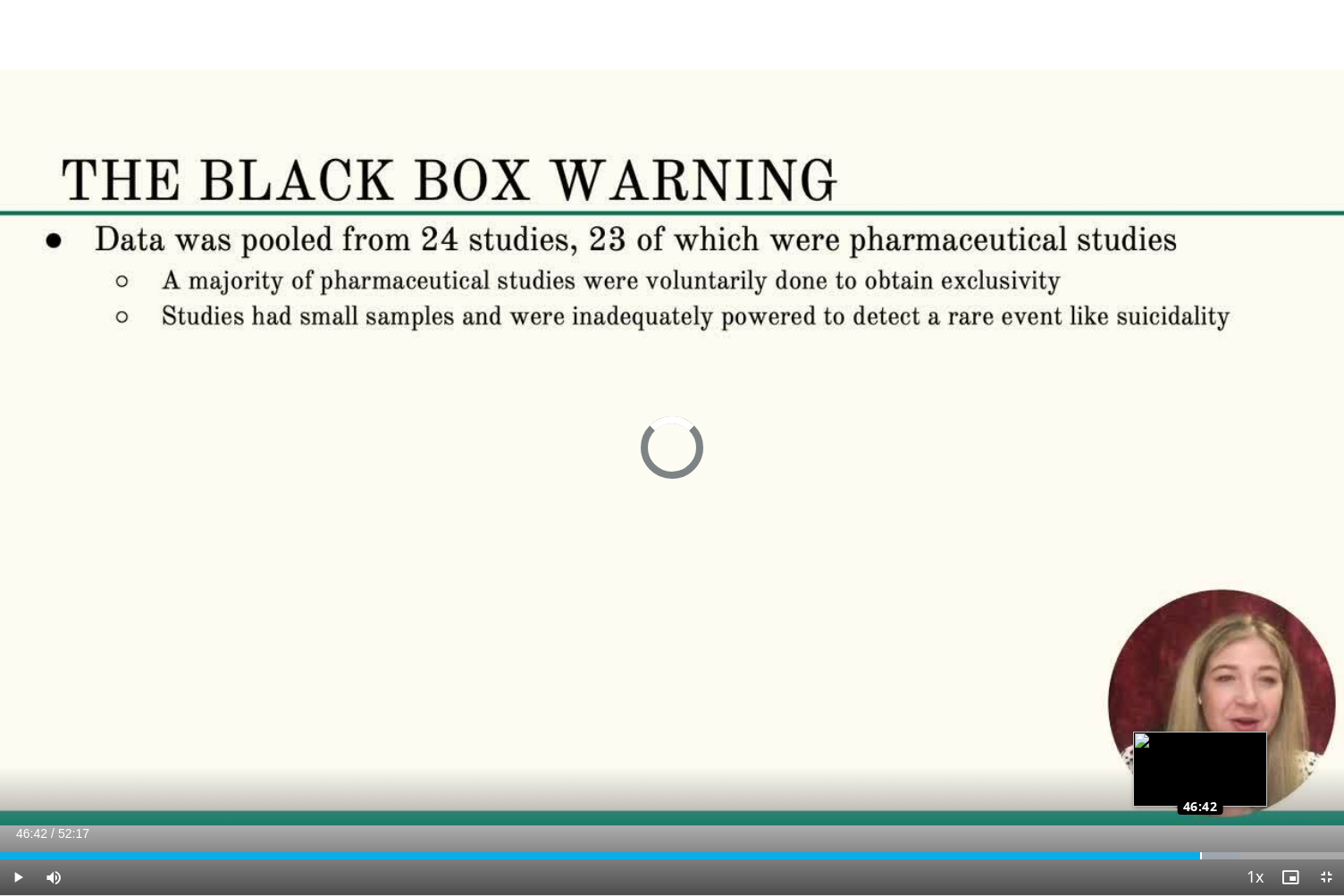 click on "Loaded :  92.19% 46:42 46:42" at bounding box center [672, 856] 